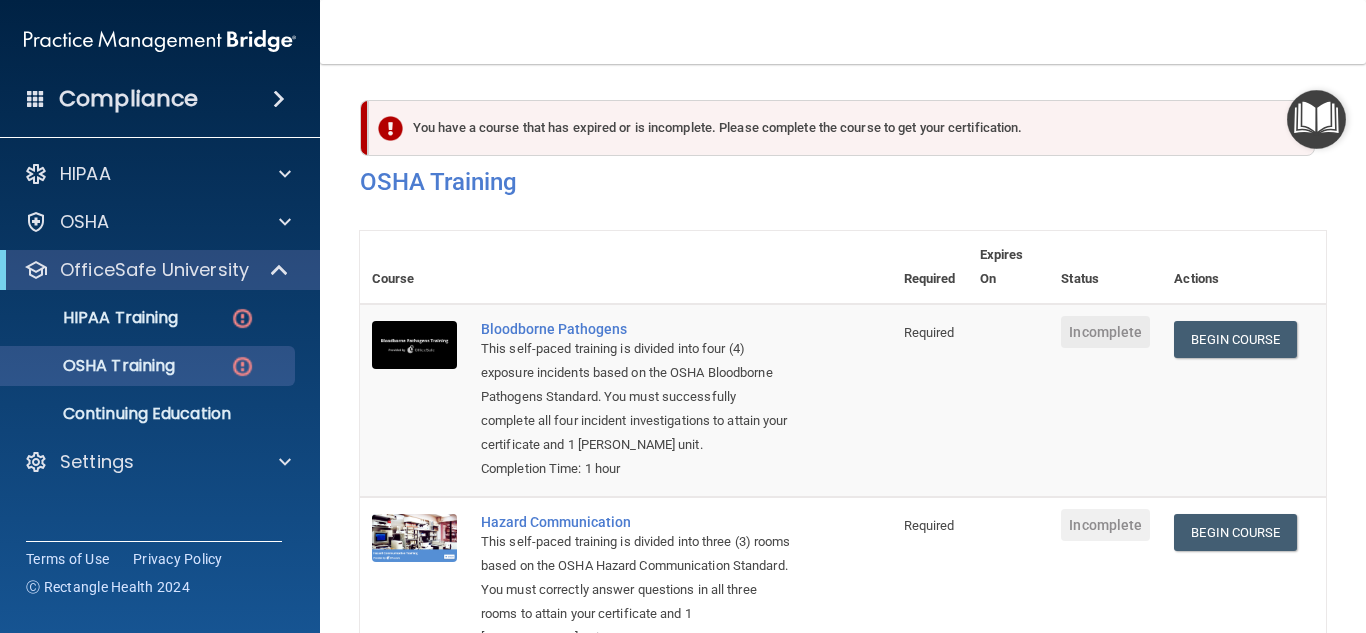 scroll, scrollTop: 0, scrollLeft: 0, axis: both 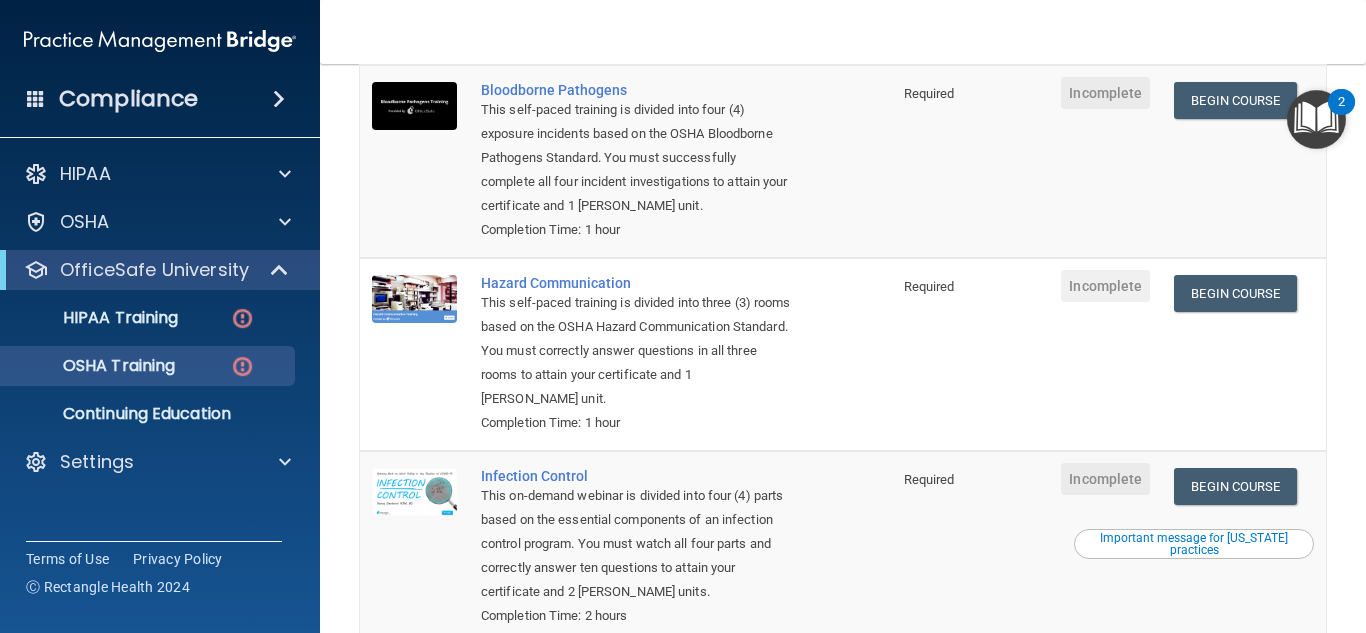 click on "Completion Time: 1 hour" at bounding box center [636, 423] 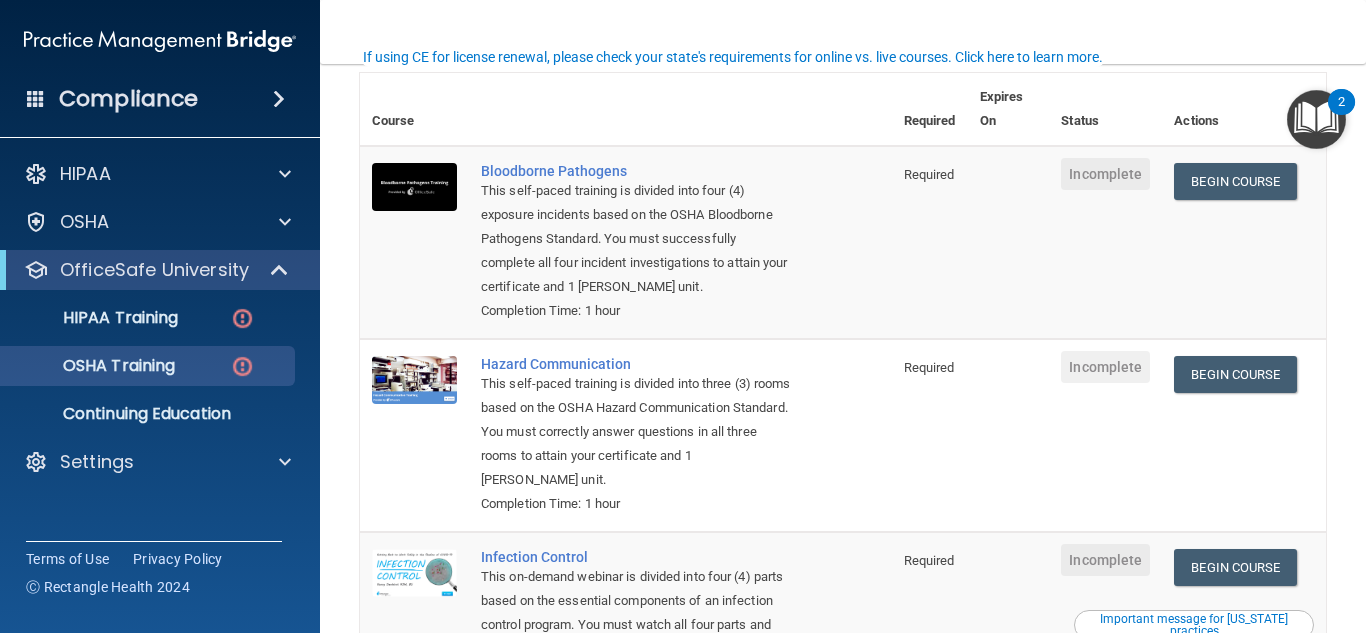 scroll, scrollTop: 157, scrollLeft: 0, axis: vertical 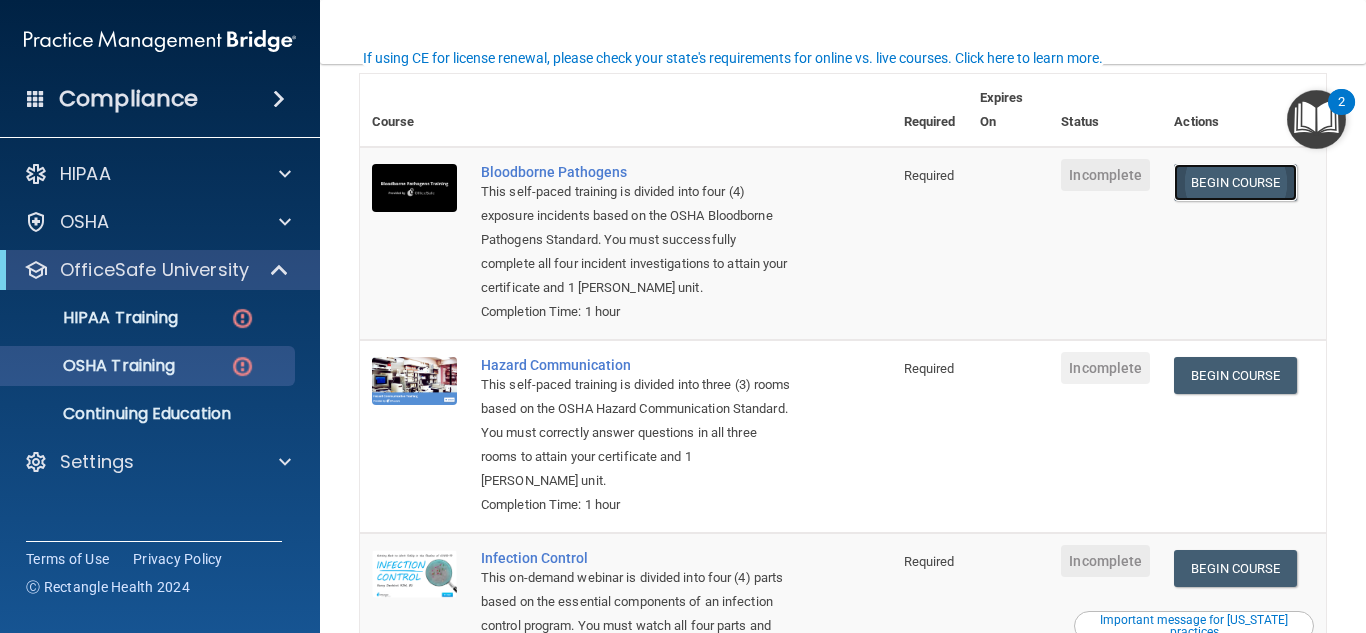 click on "Begin Course" at bounding box center (1235, 182) 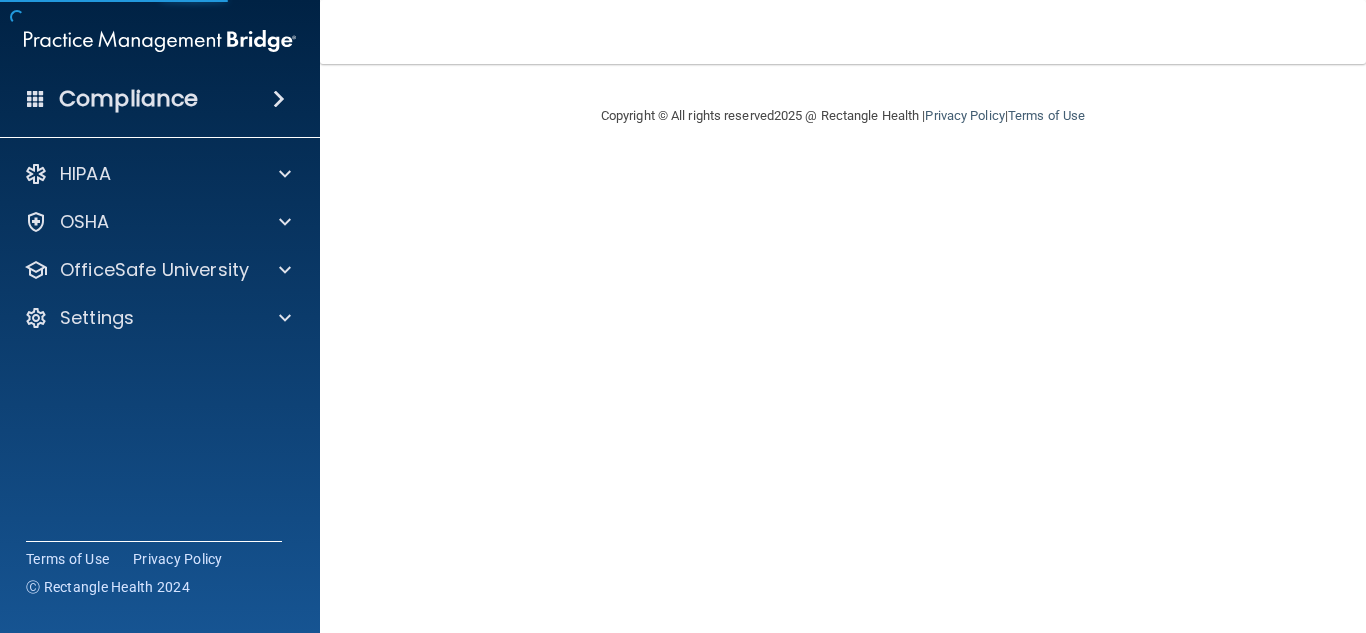 scroll, scrollTop: 0, scrollLeft: 0, axis: both 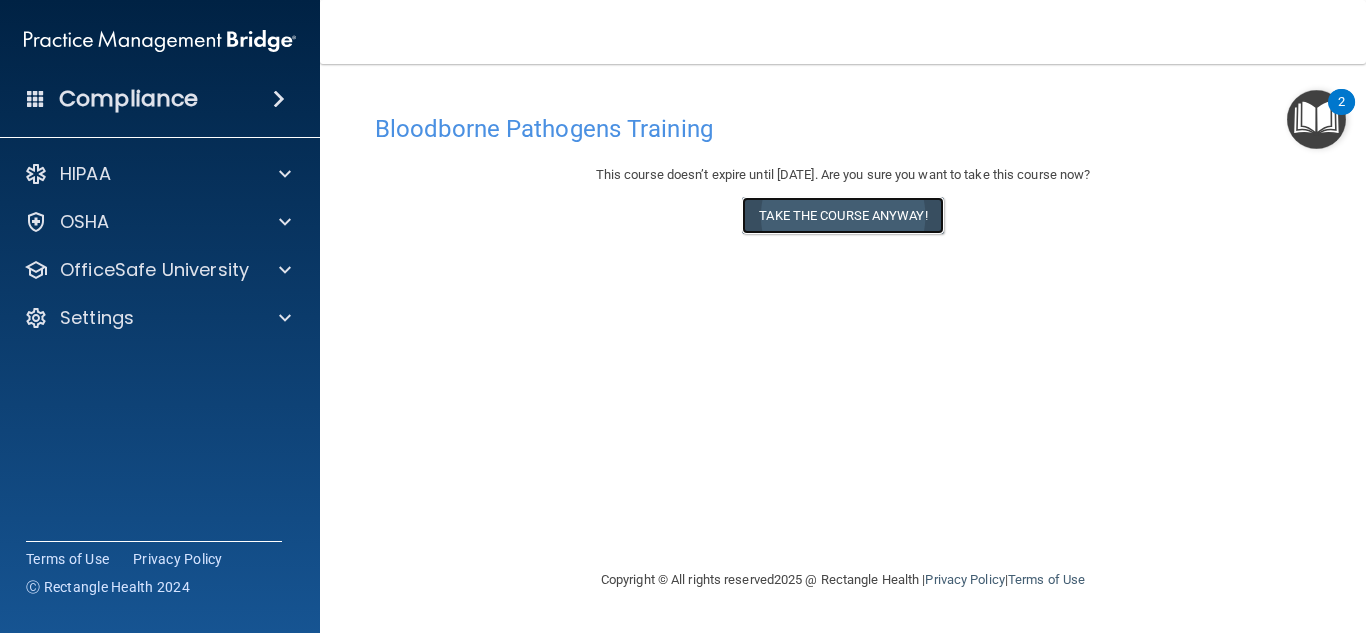 type 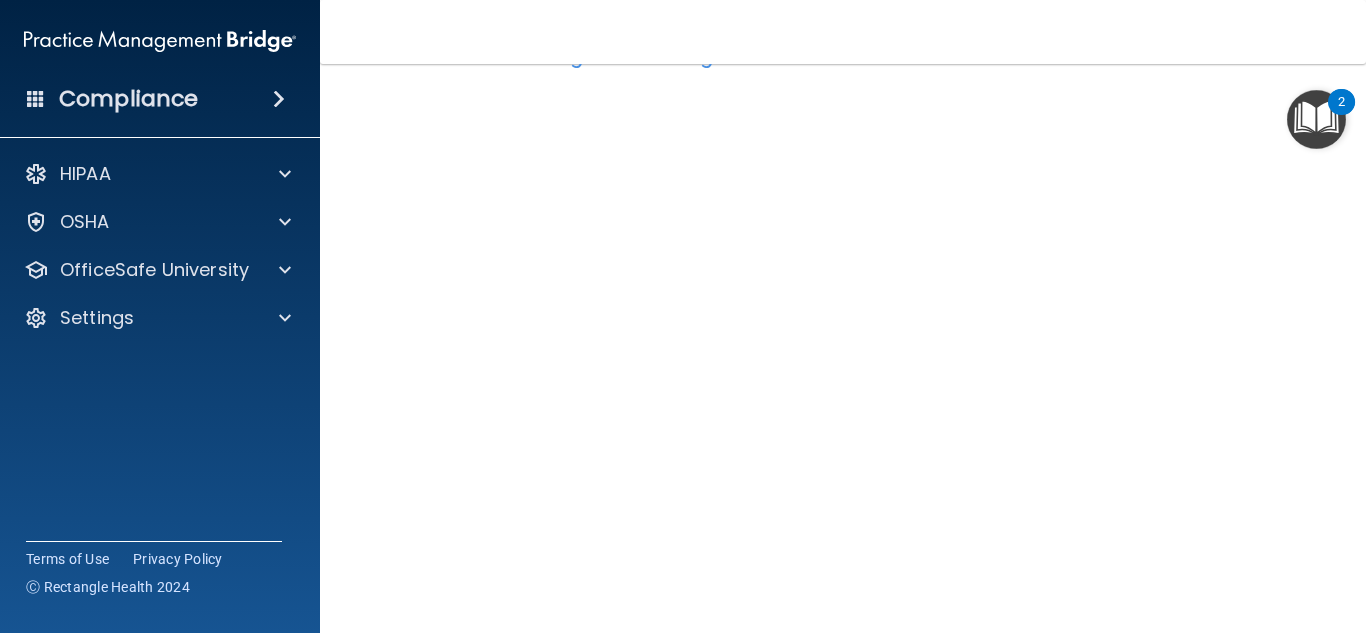 scroll, scrollTop: 0, scrollLeft: 0, axis: both 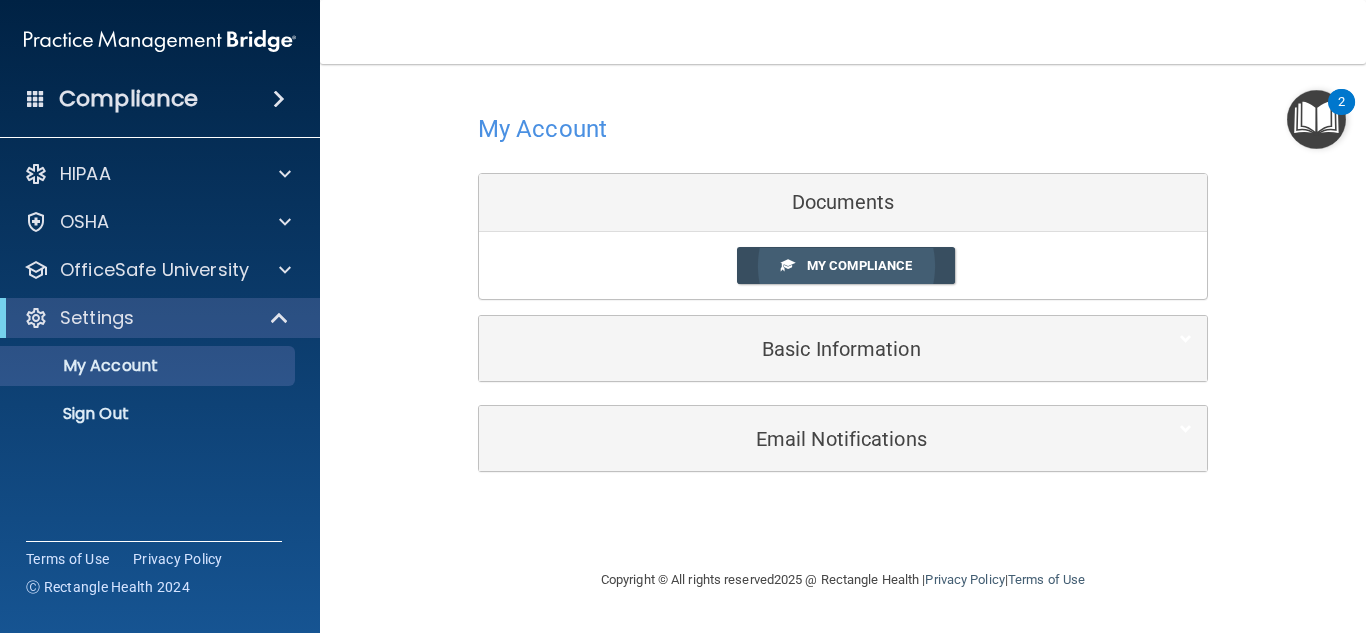 click on "My Compliance" at bounding box center [859, 265] 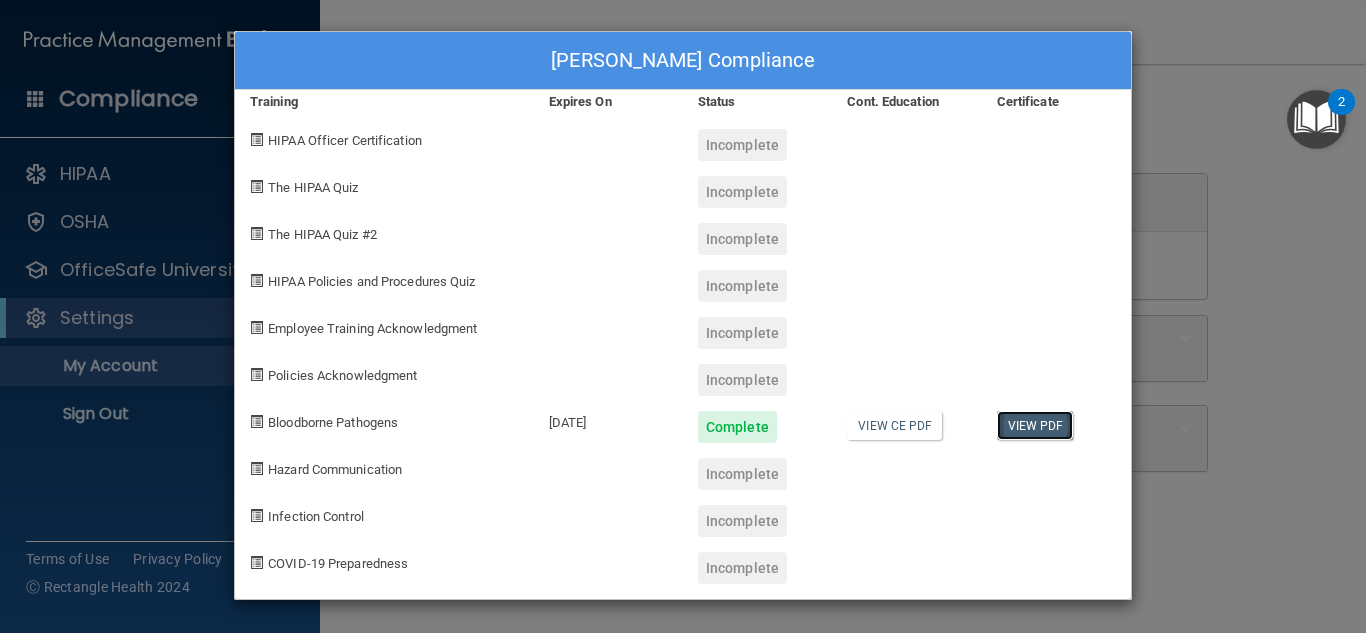 click on "View PDF" at bounding box center [1035, 425] 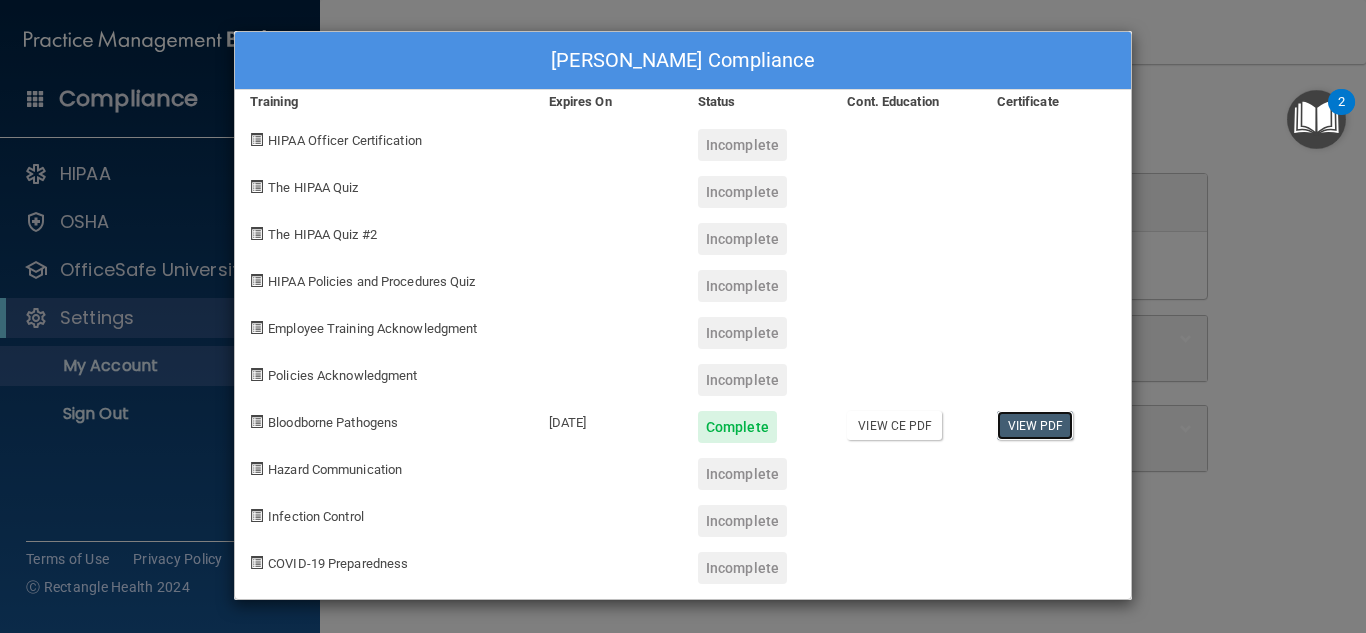 click on "View PDF" at bounding box center (1035, 425) 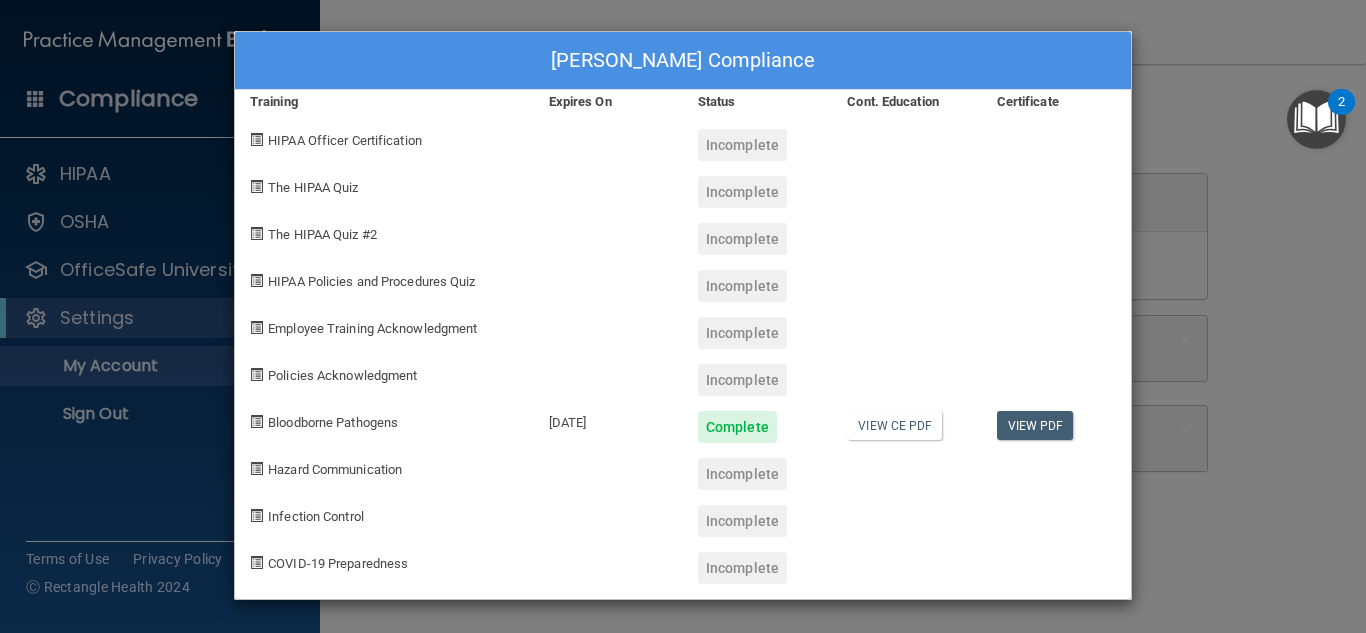 click on "Incomplete" at bounding box center (742, 380) 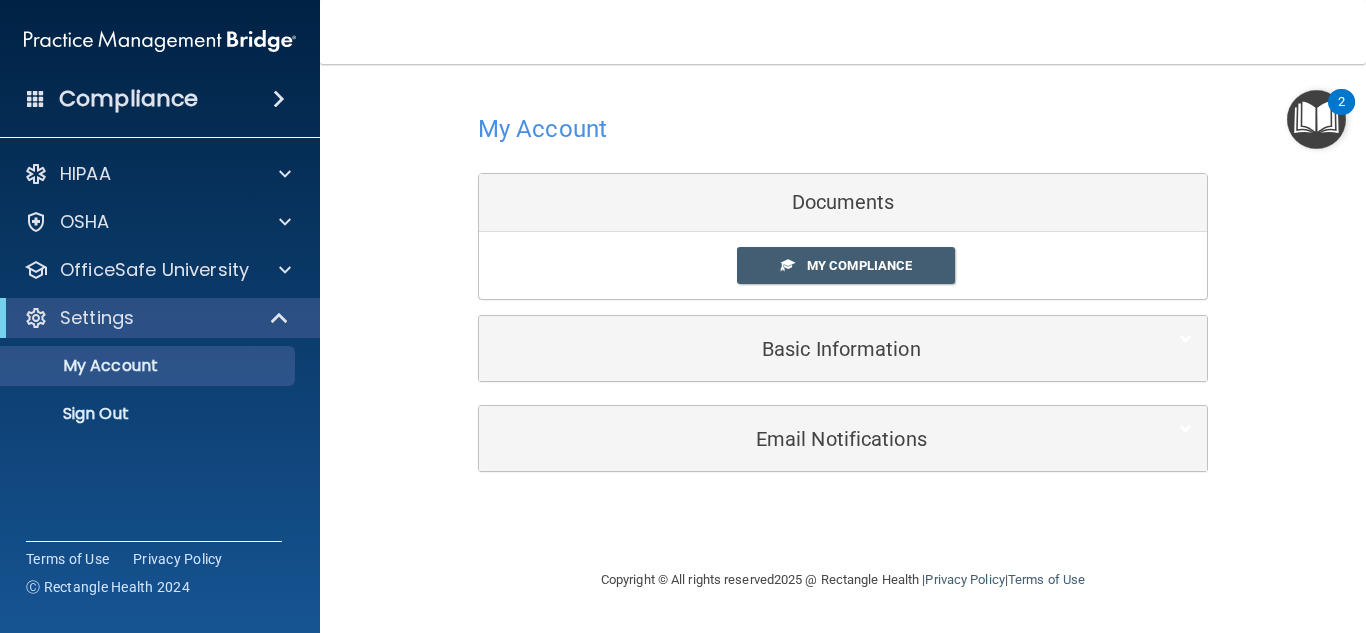 click at bounding box center [279, 99] 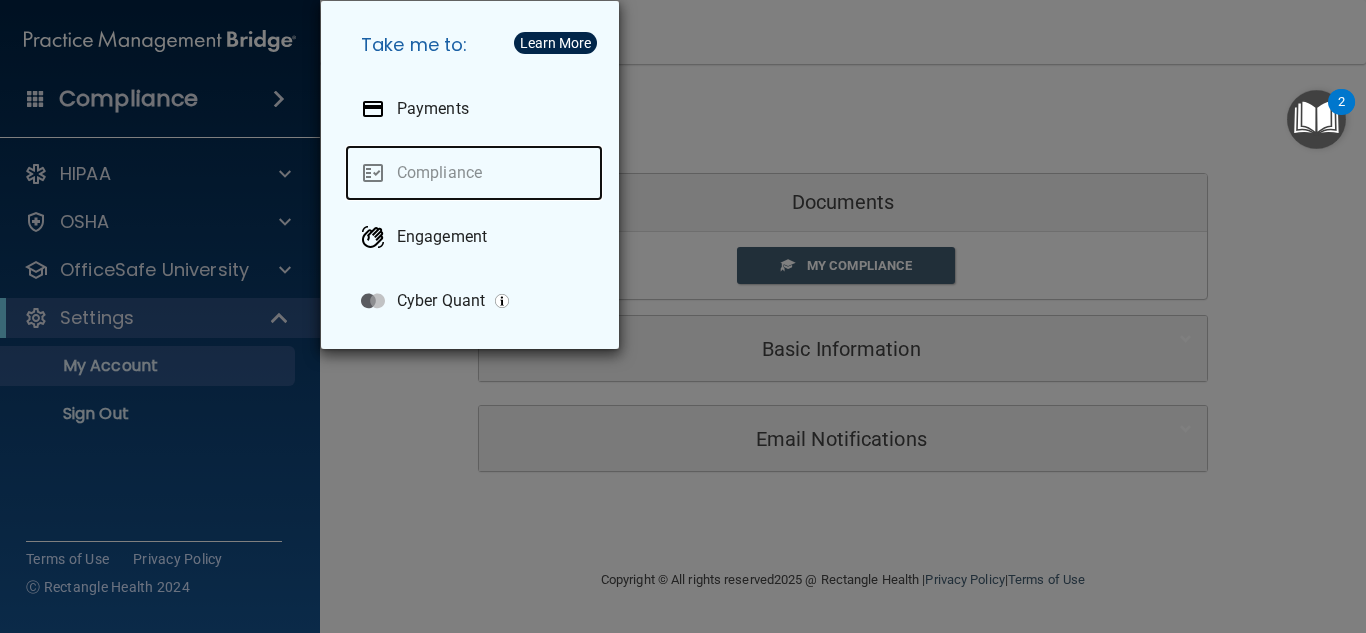 click on "Compliance" at bounding box center (474, 173) 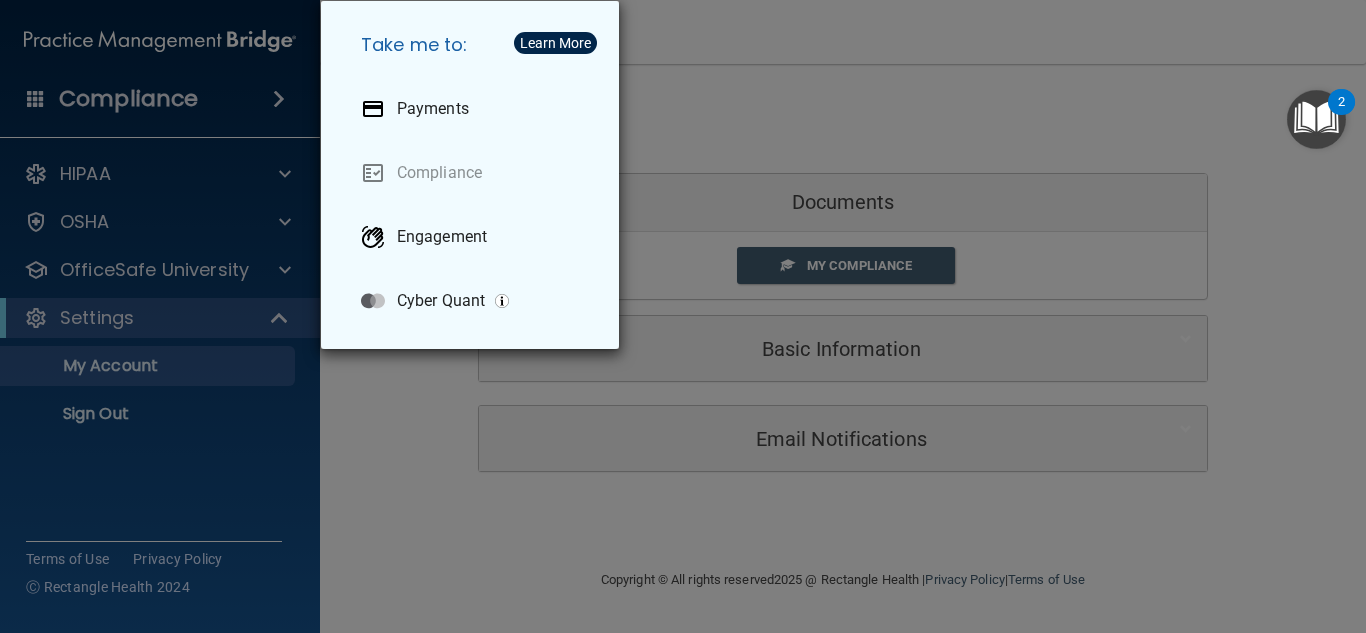click on "Take me to:             Payments                   Compliance                     Engagement                     Cyber Quant" at bounding box center (683, 316) 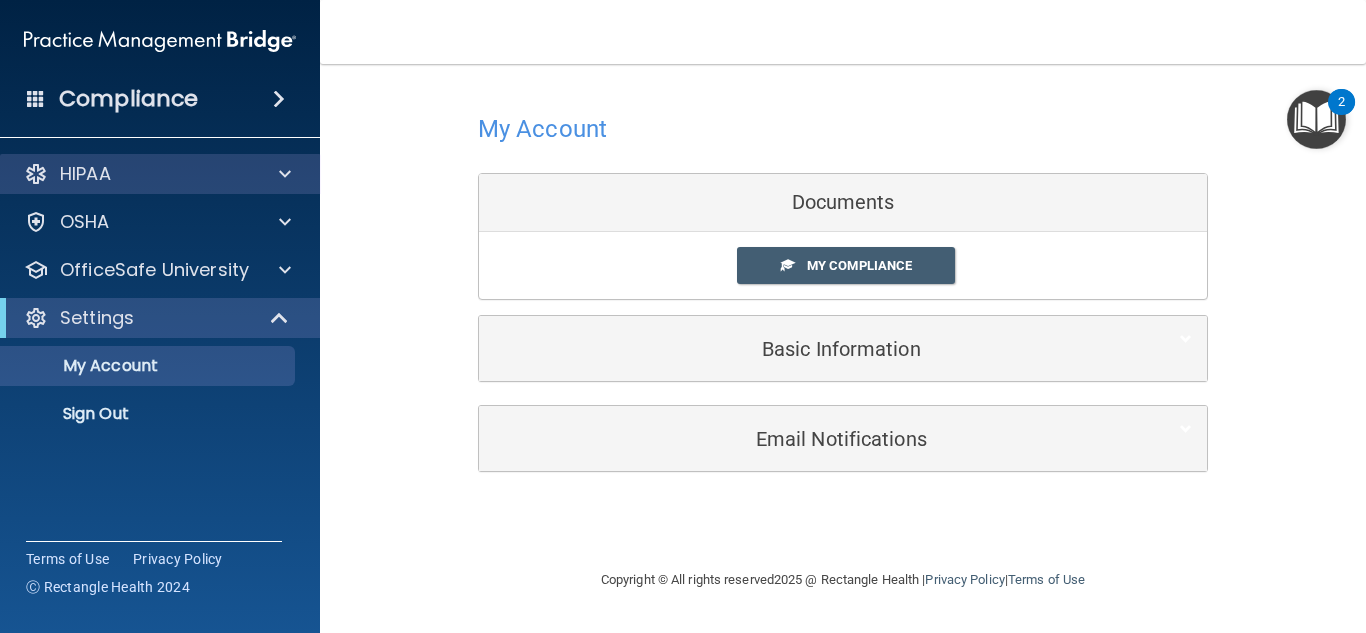 click on "HIPAA" at bounding box center [160, 174] 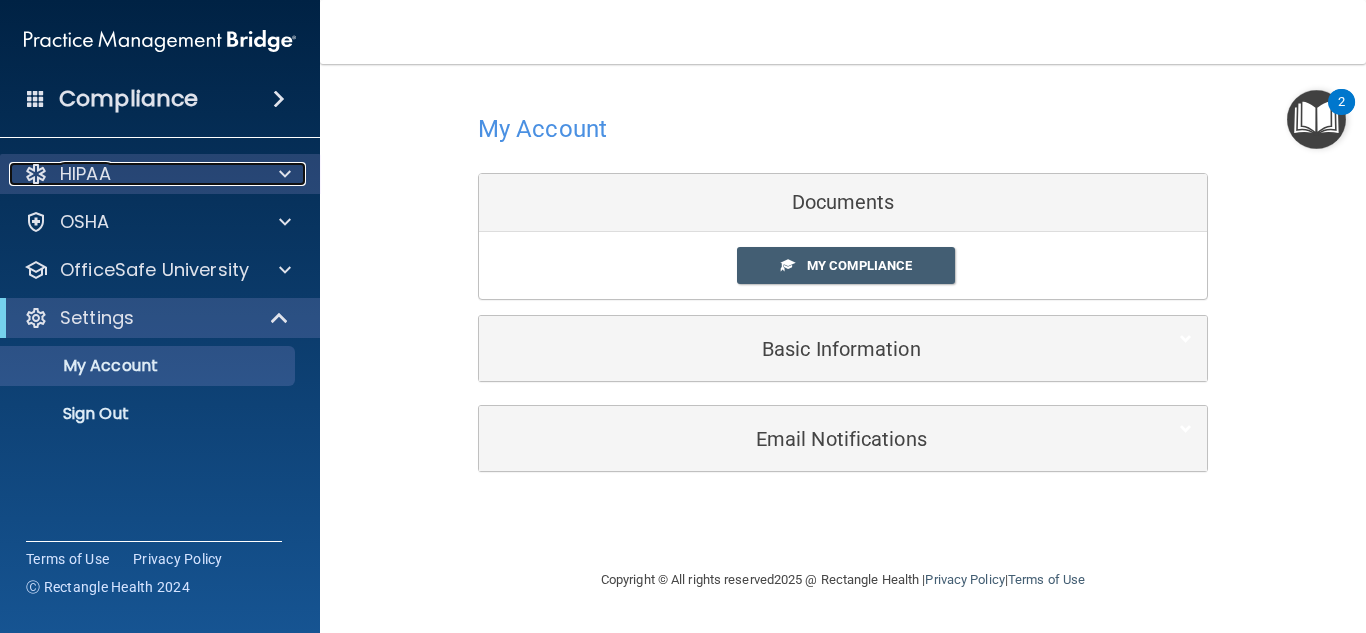 click at bounding box center (282, 174) 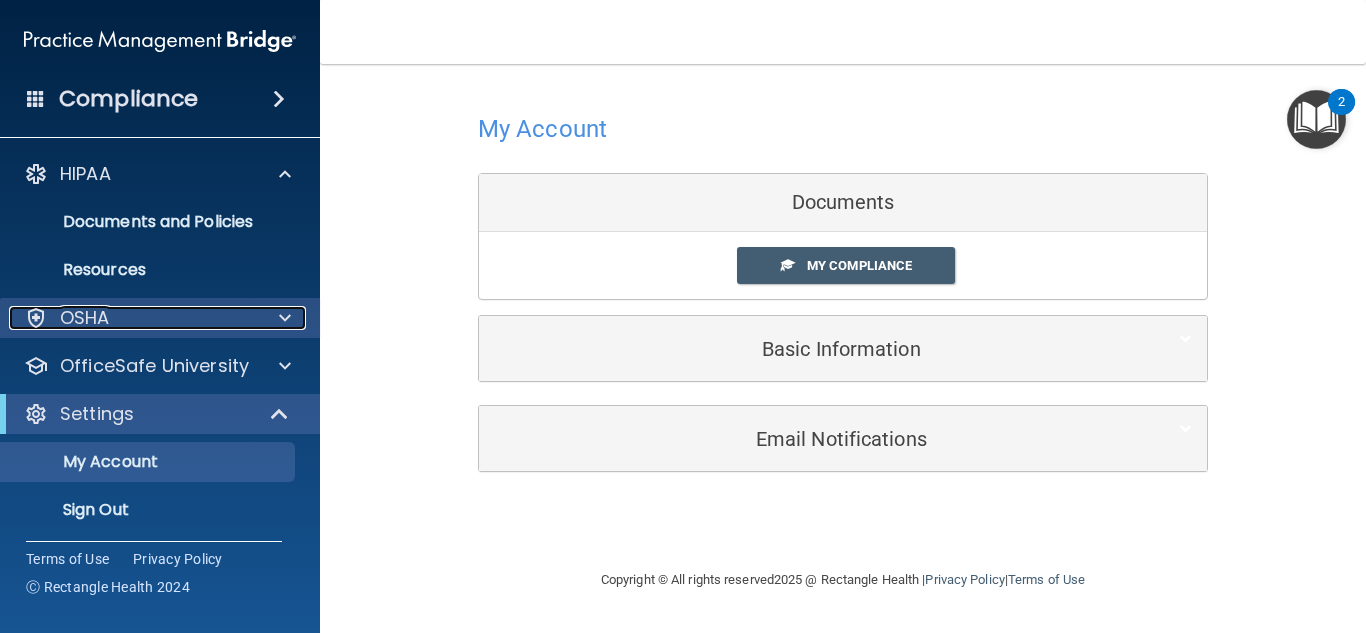 click at bounding box center [282, 318] 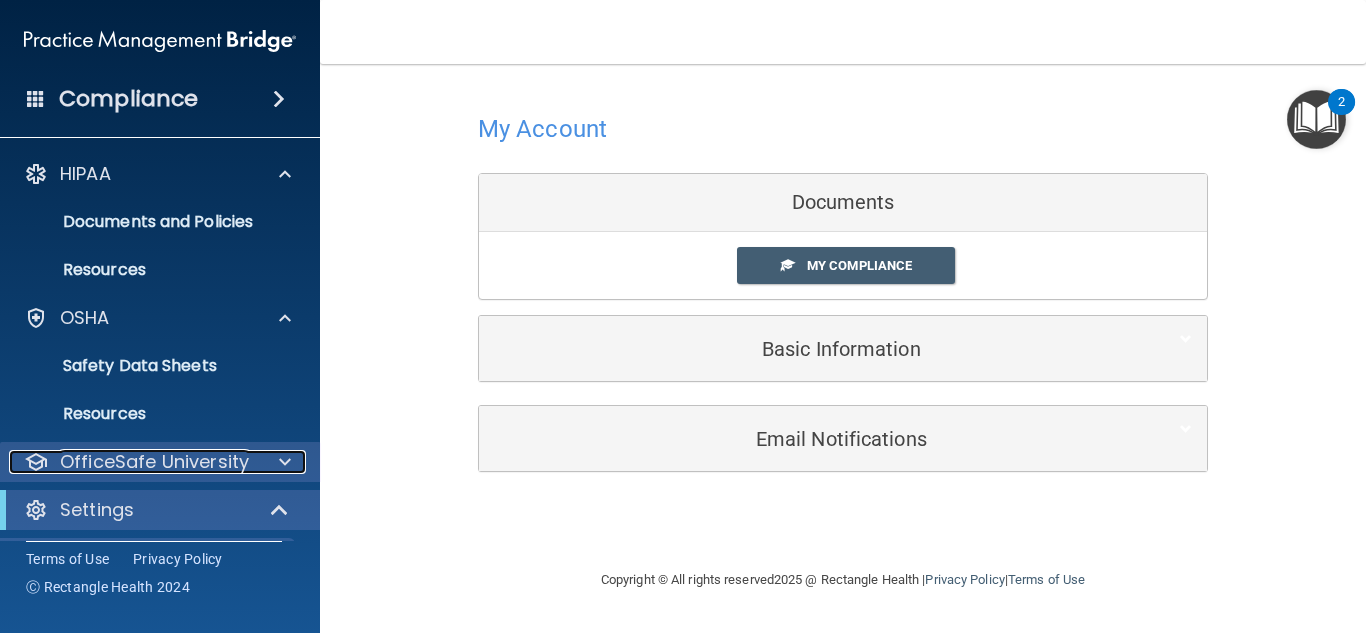 click at bounding box center (282, 462) 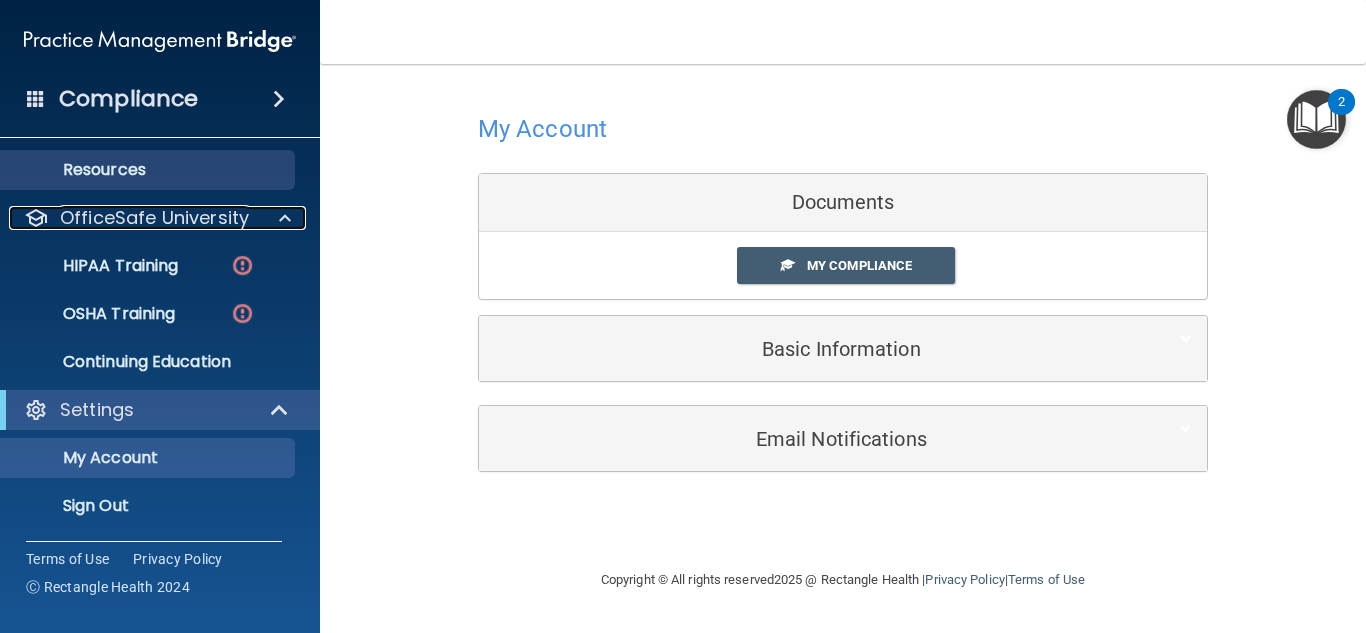 scroll, scrollTop: 245, scrollLeft: 0, axis: vertical 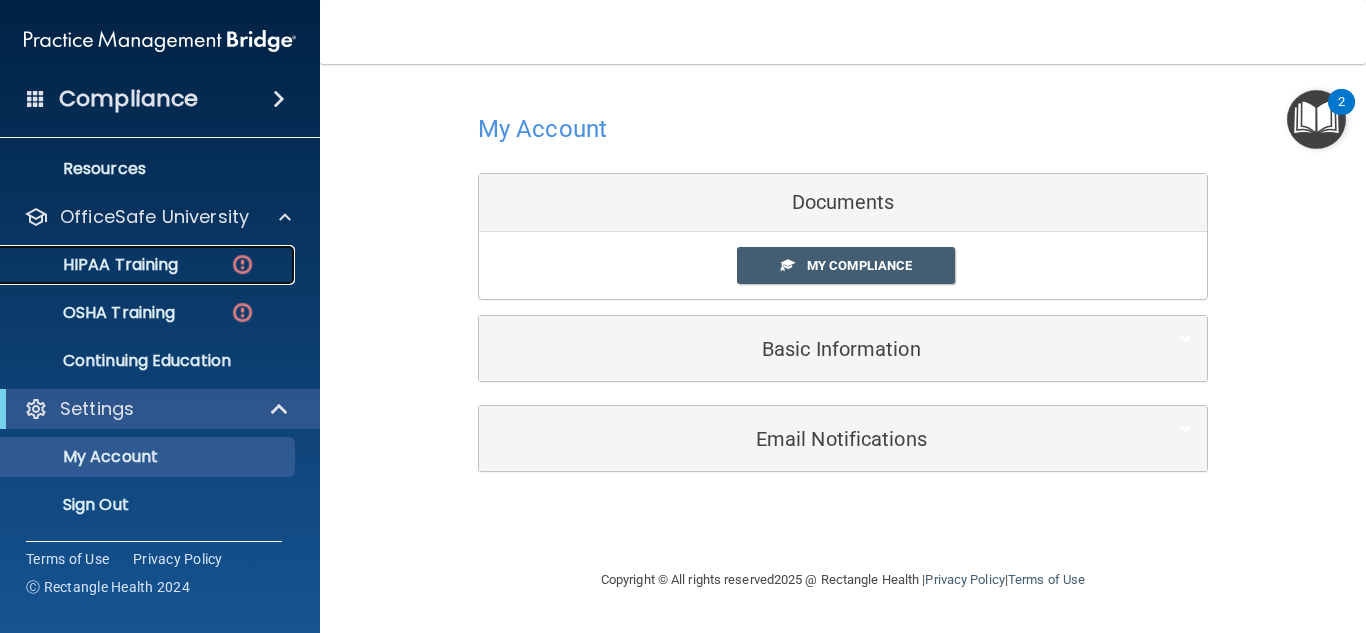 click on "HIPAA Training" at bounding box center [149, 265] 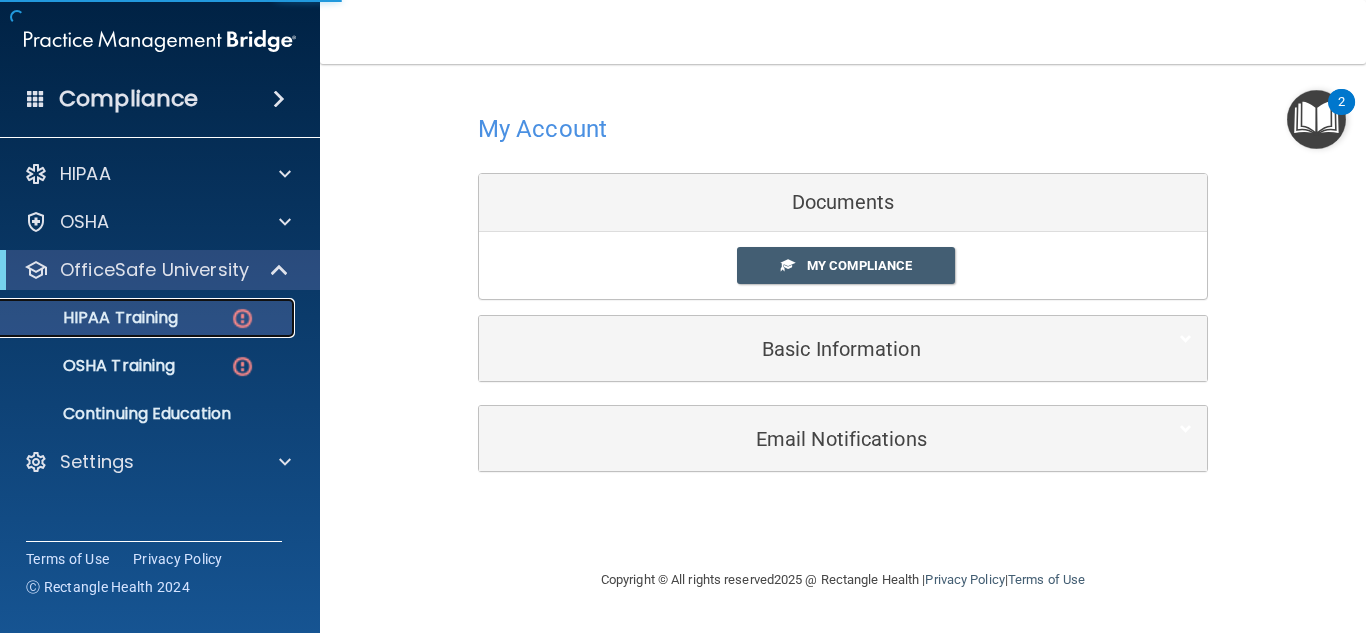 scroll, scrollTop: 0, scrollLeft: 0, axis: both 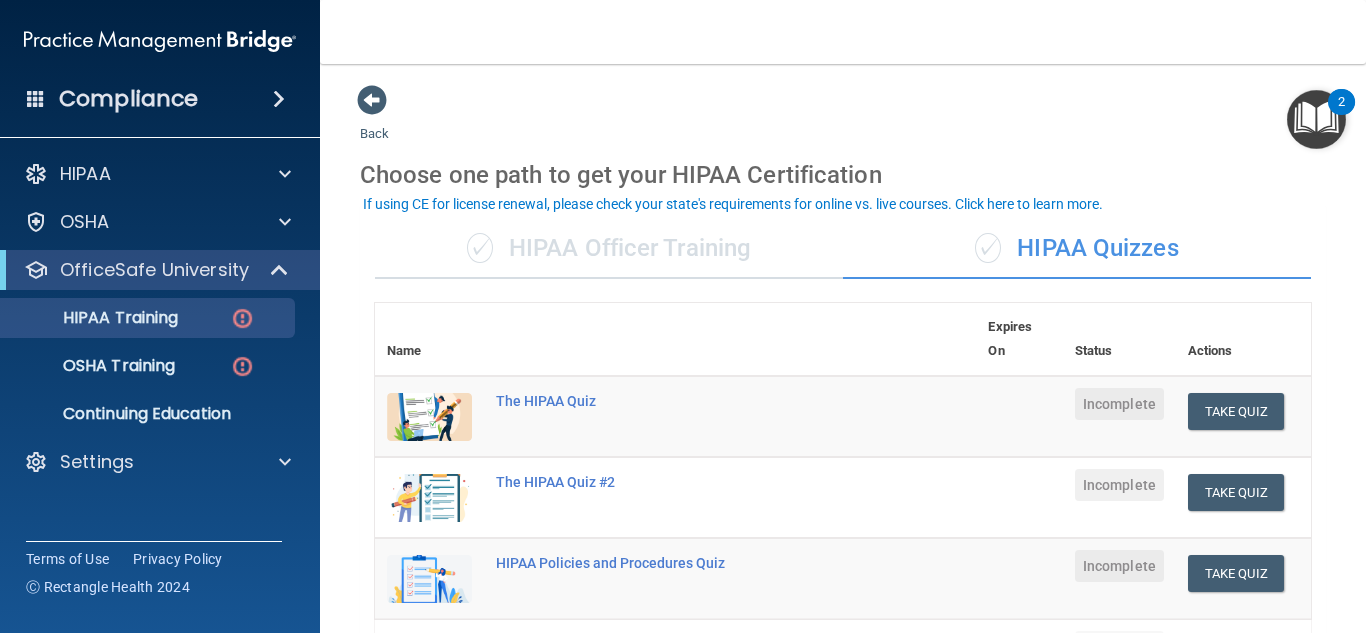 click on "✓   HIPAA Officer Training" at bounding box center [609, 249] 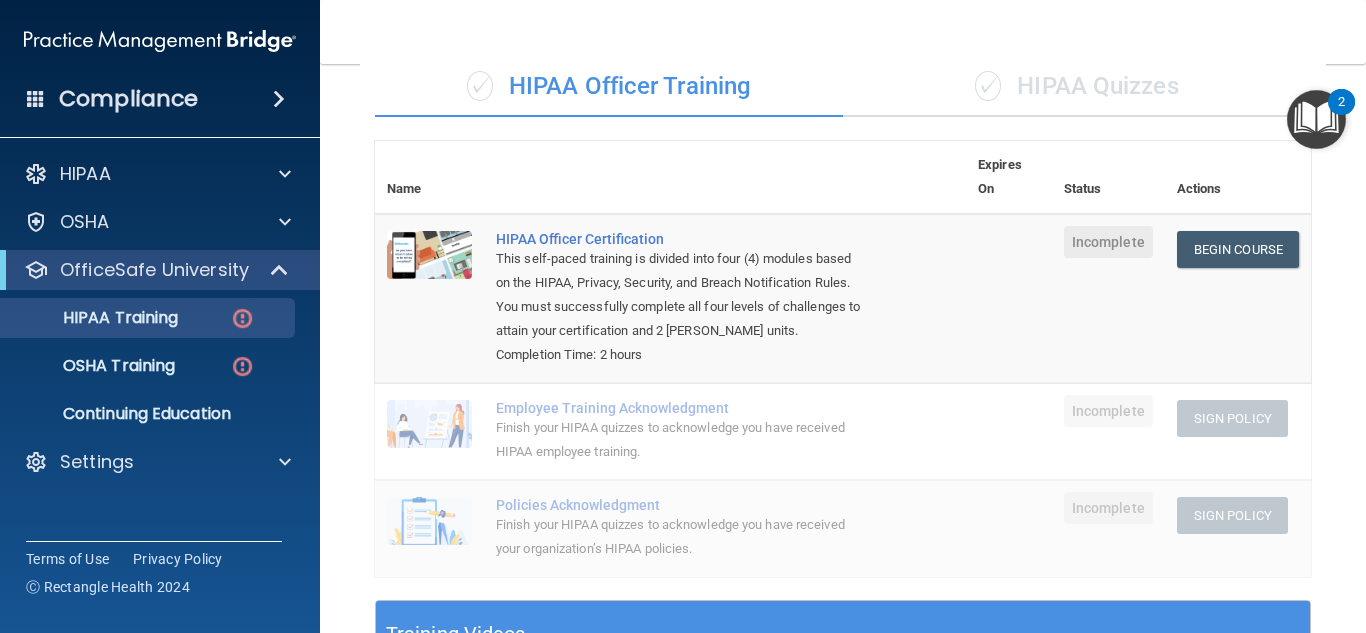 scroll, scrollTop: 161, scrollLeft: 0, axis: vertical 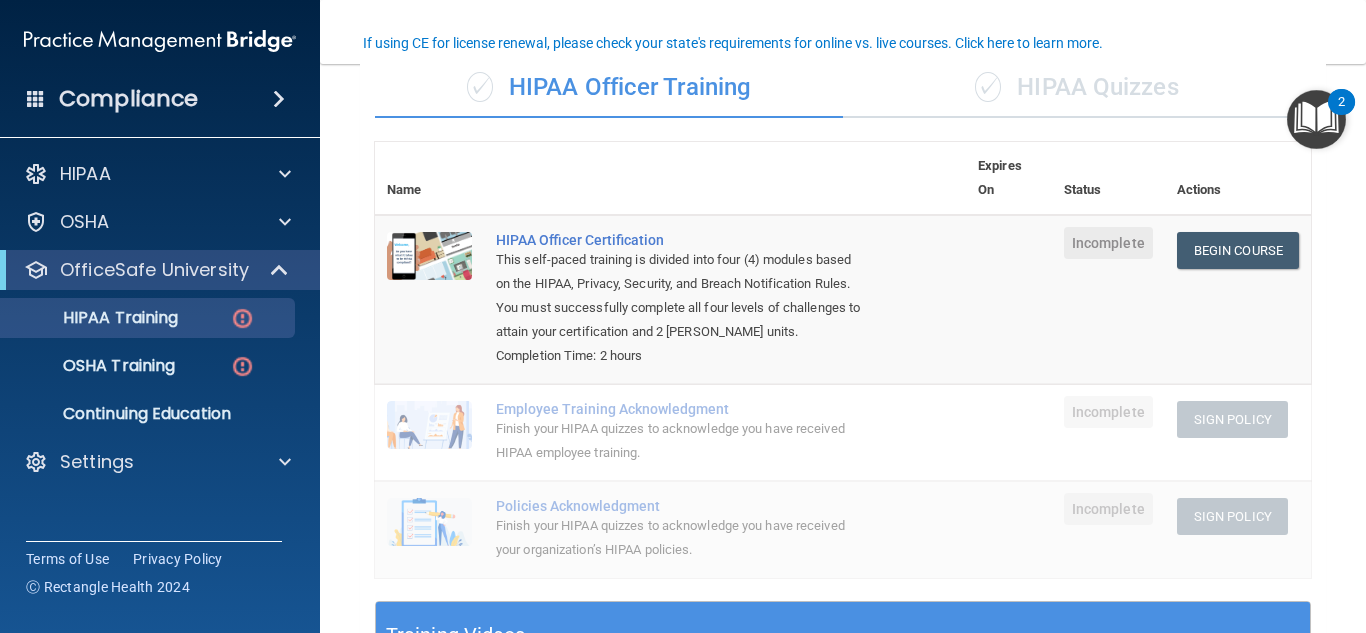 click on "✓   HIPAA Quizzes" at bounding box center (1077, 88) 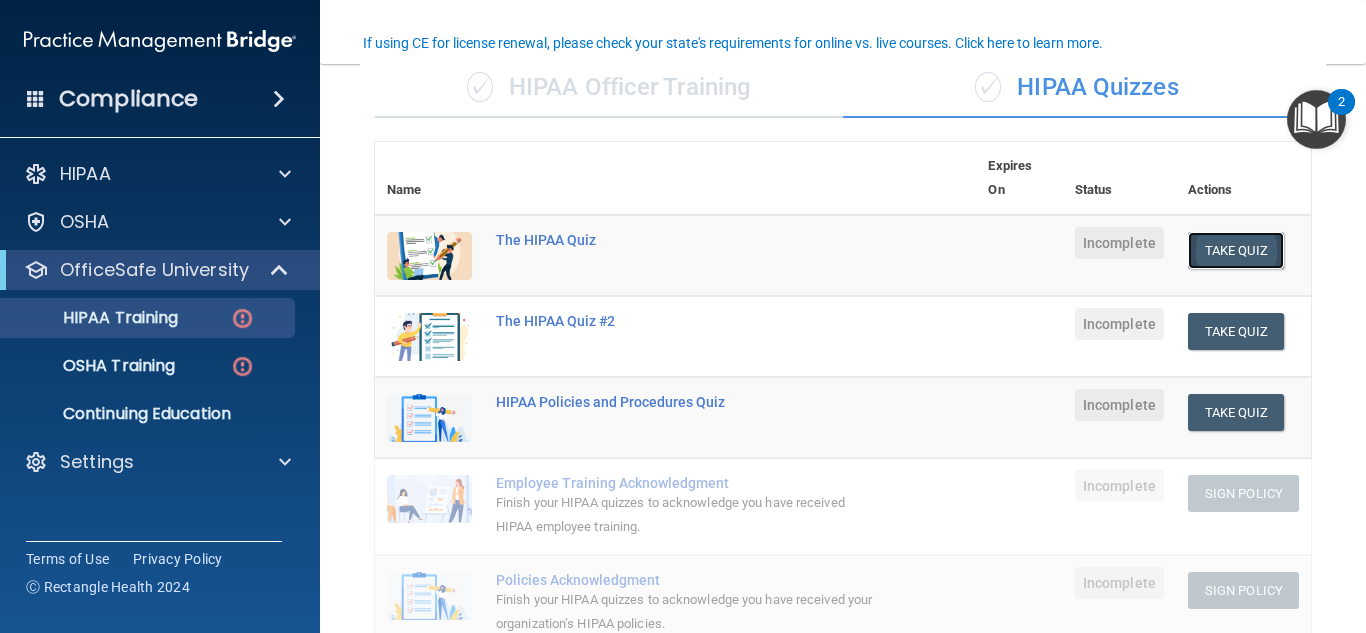 click on "Take Quiz" at bounding box center (1236, 250) 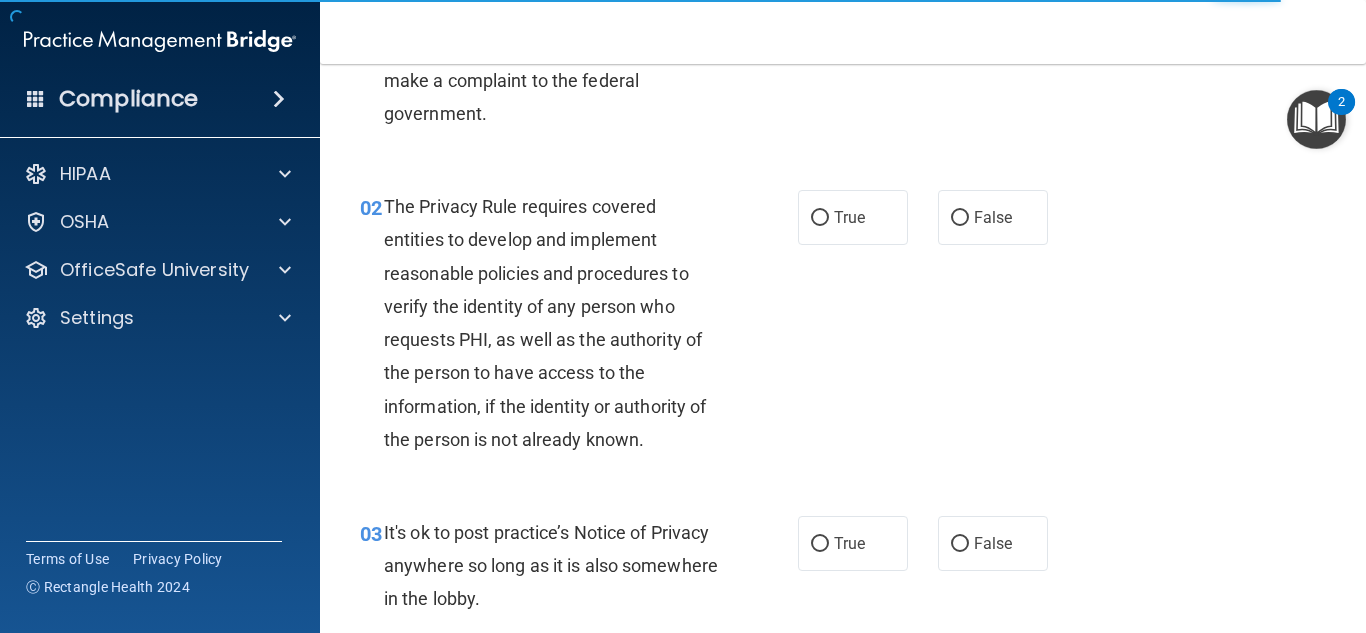 scroll, scrollTop: 0, scrollLeft: 0, axis: both 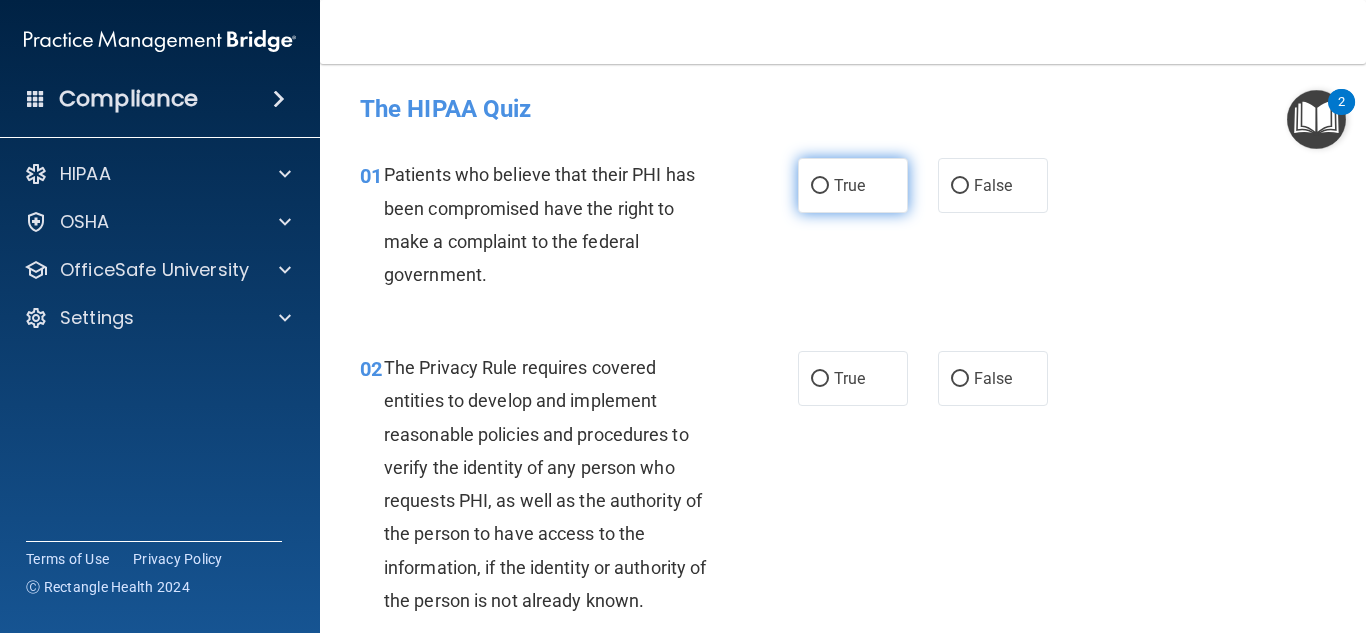 click on "True" at bounding box center [820, 186] 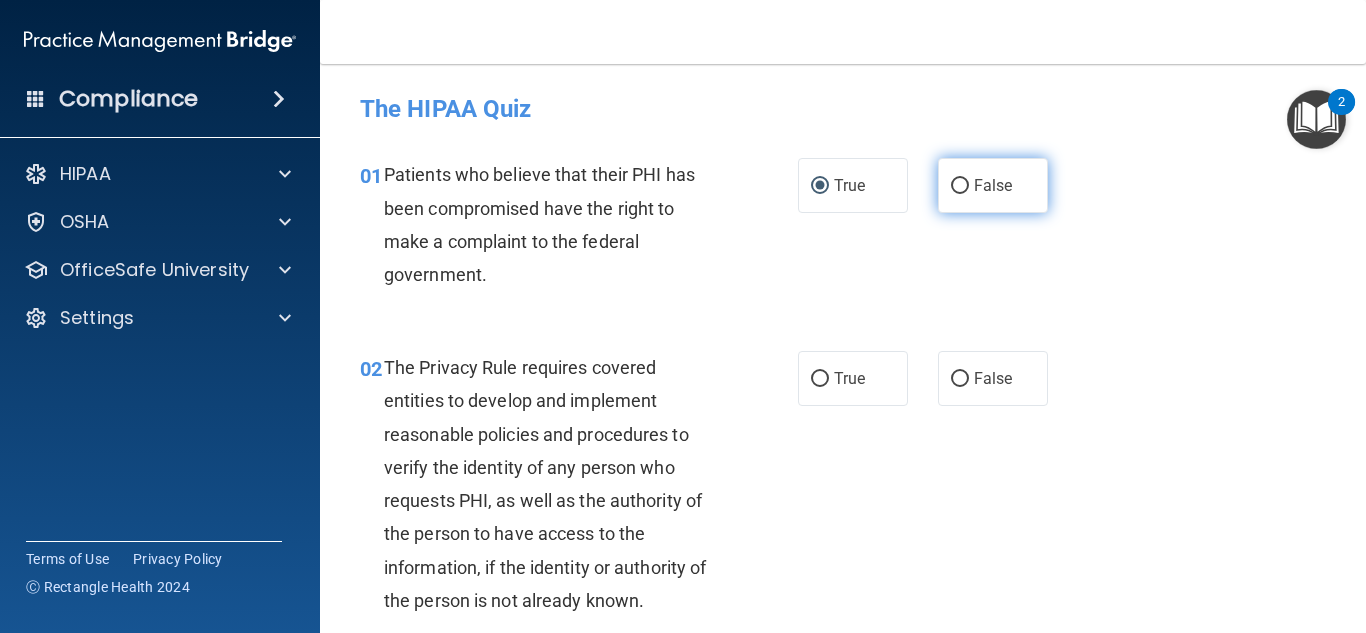 click on "False" at bounding box center [960, 186] 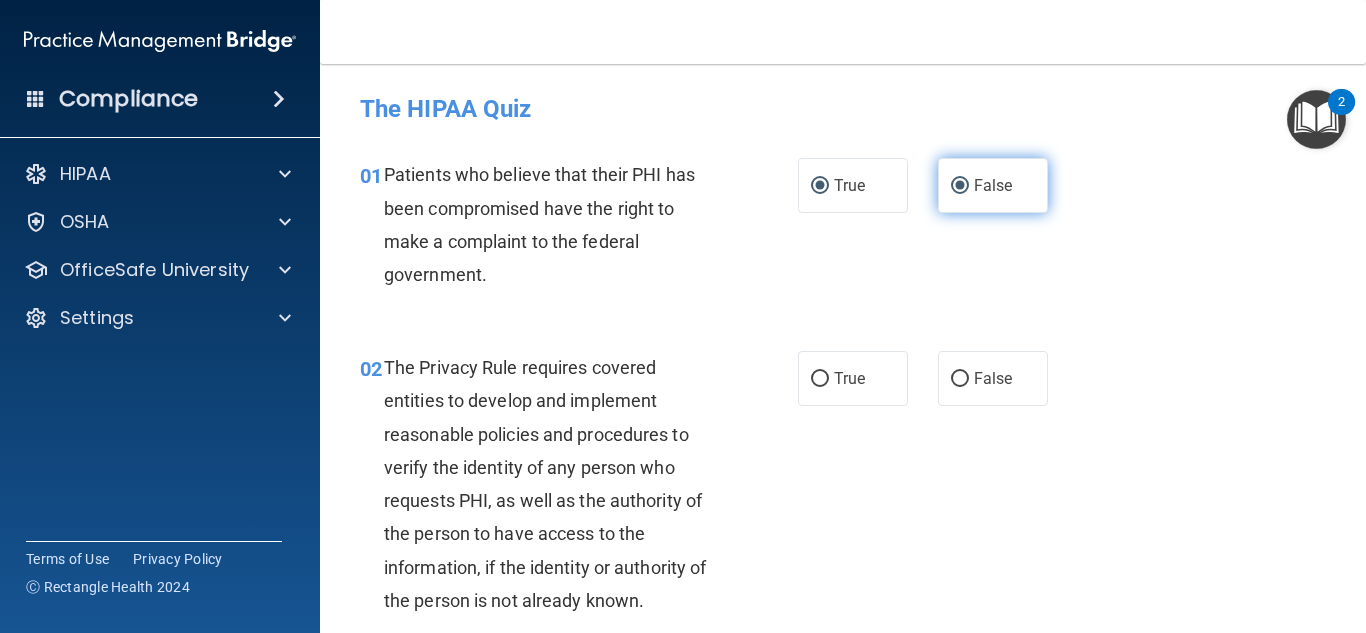 radio on "false" 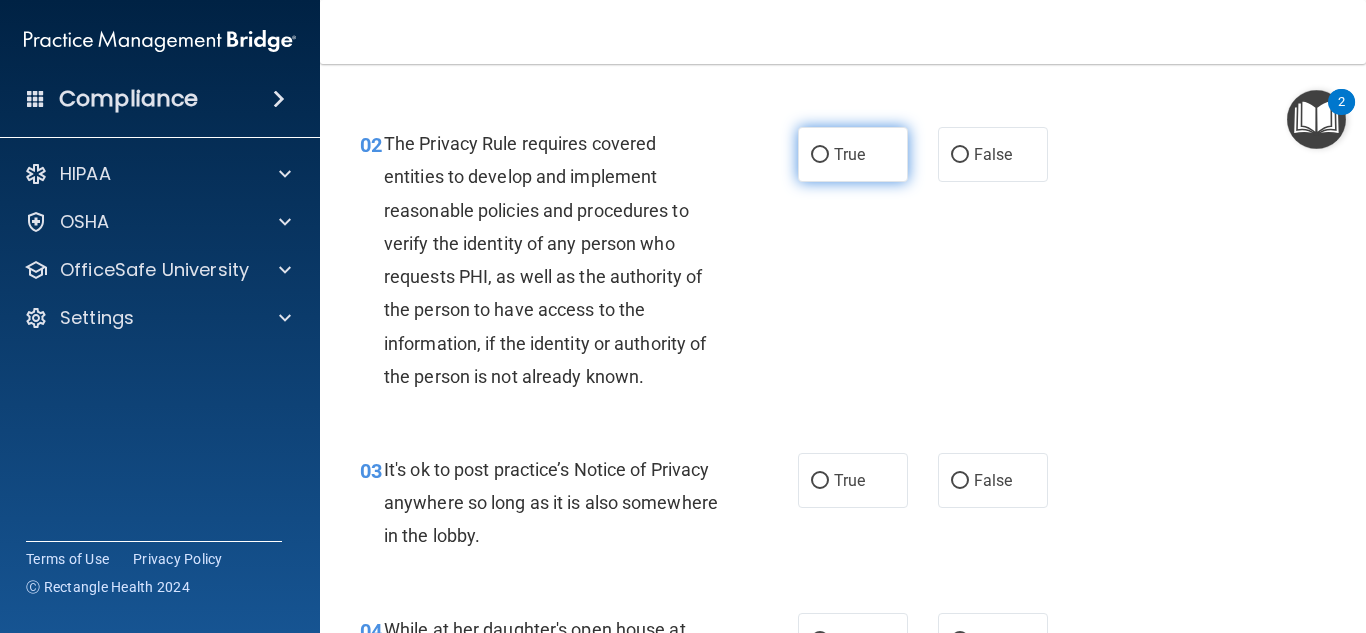 scroll, scrollTop: 225, scrollLeft: 0, axis: vertical 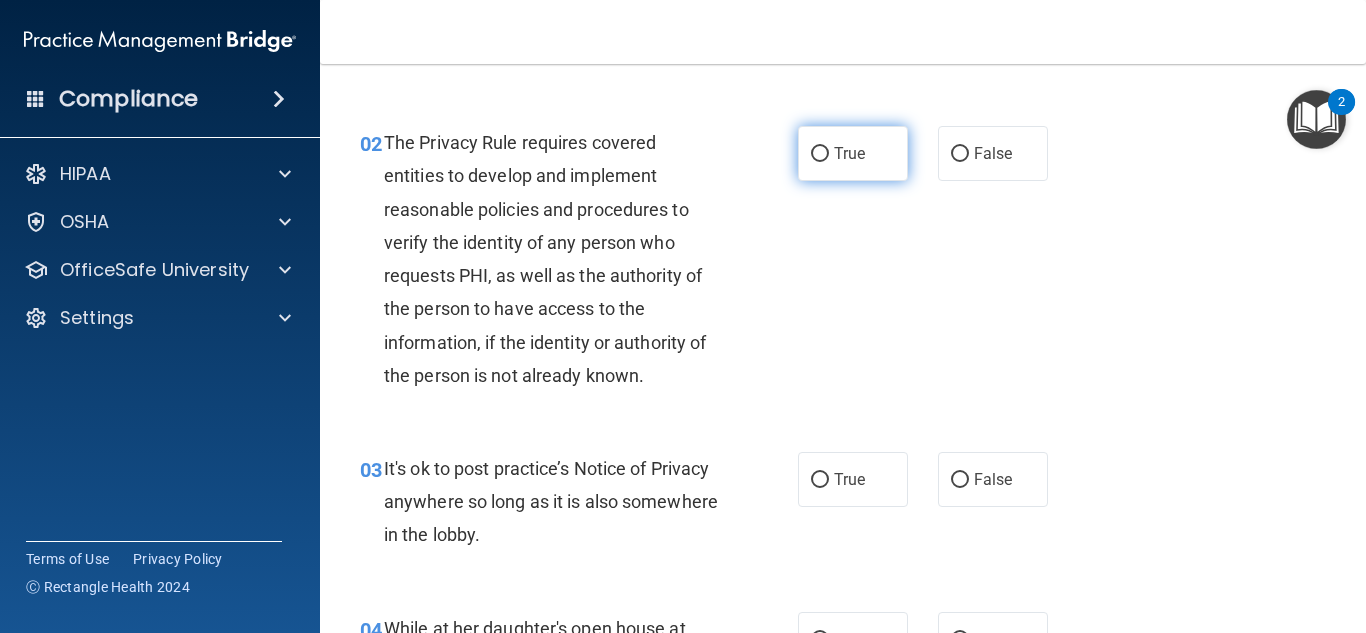 click on "True" at bounding box center (820, 154) 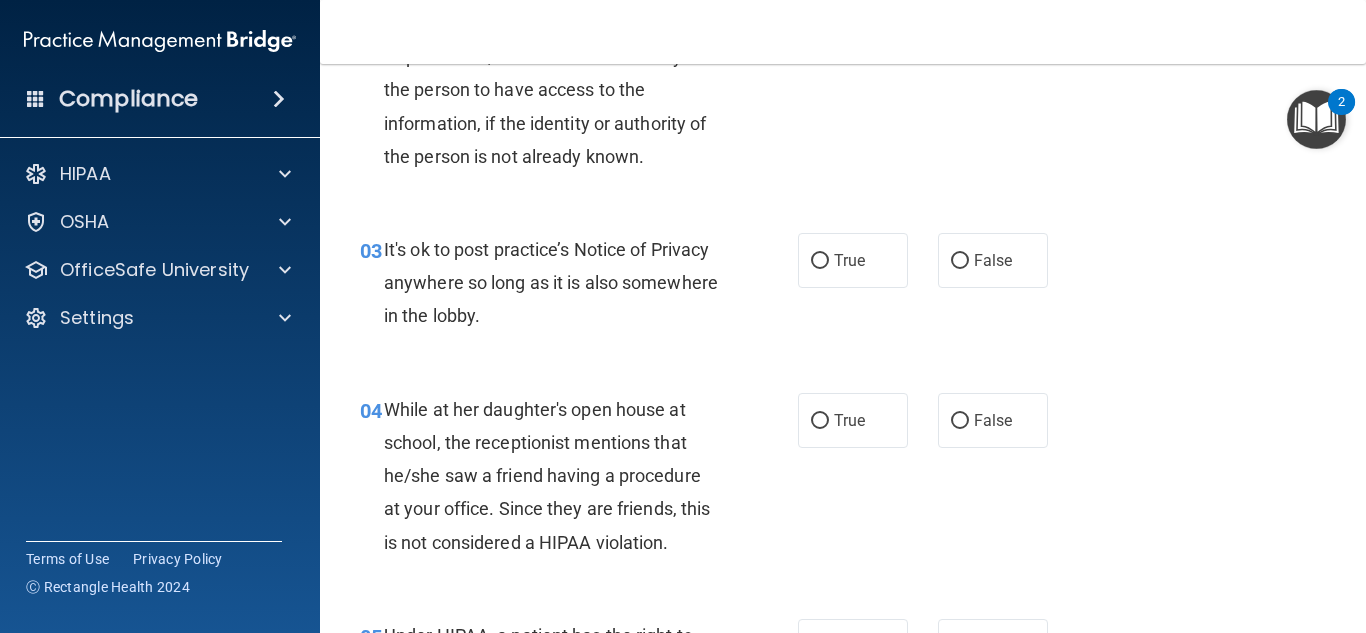 scroll, scrollTop: 445, scrollLeft: 0, axis: vertical 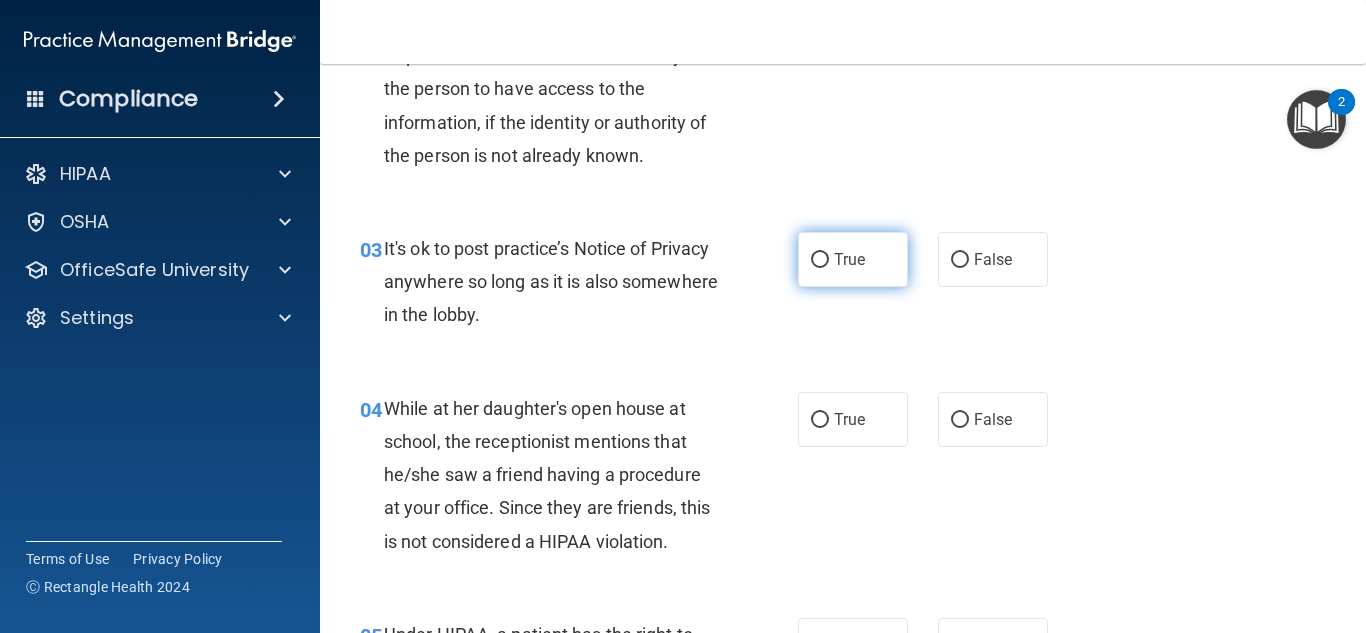 click on "True" at bounding box center [820, 260] 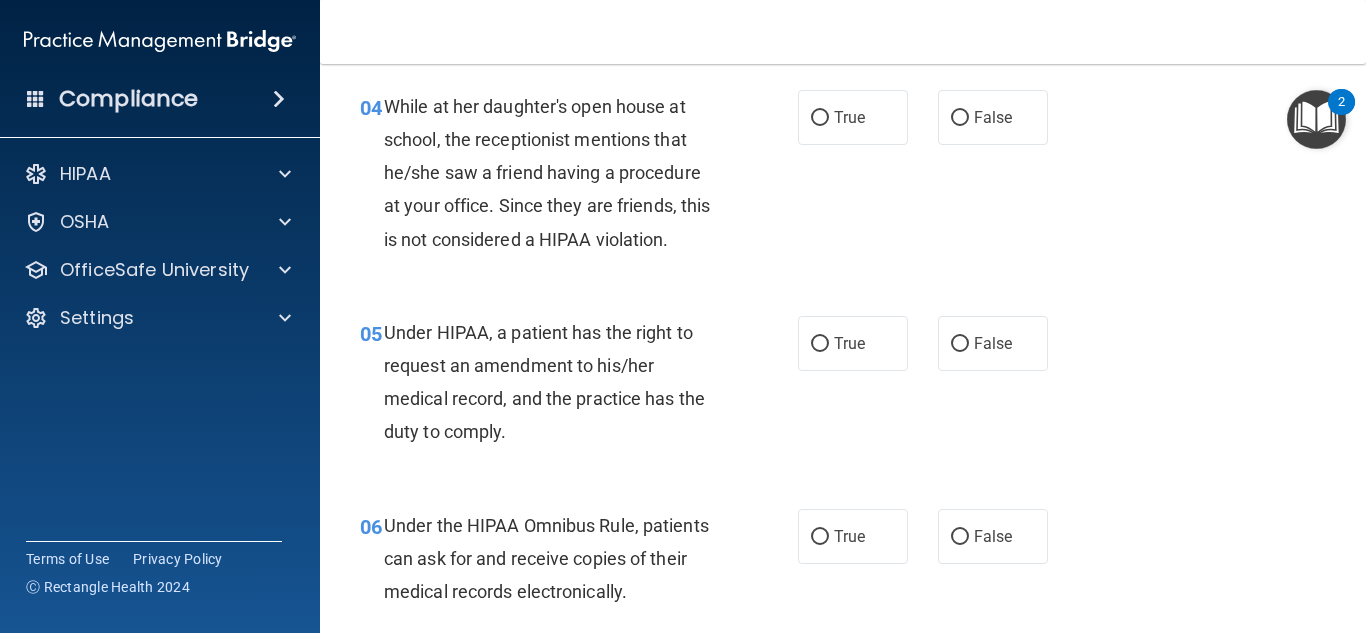 scroll, scrollTop: 748, scrollLeft: 0, axis: vertical 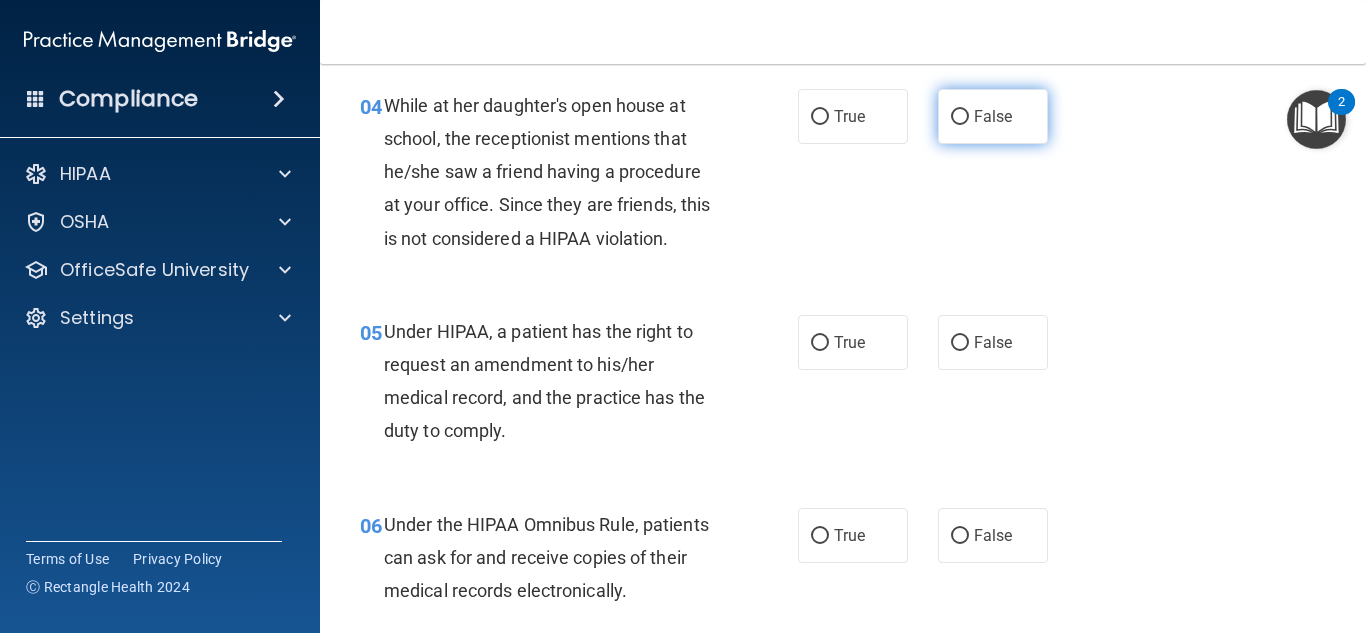 click on "False" at bounding box center (960, 117) 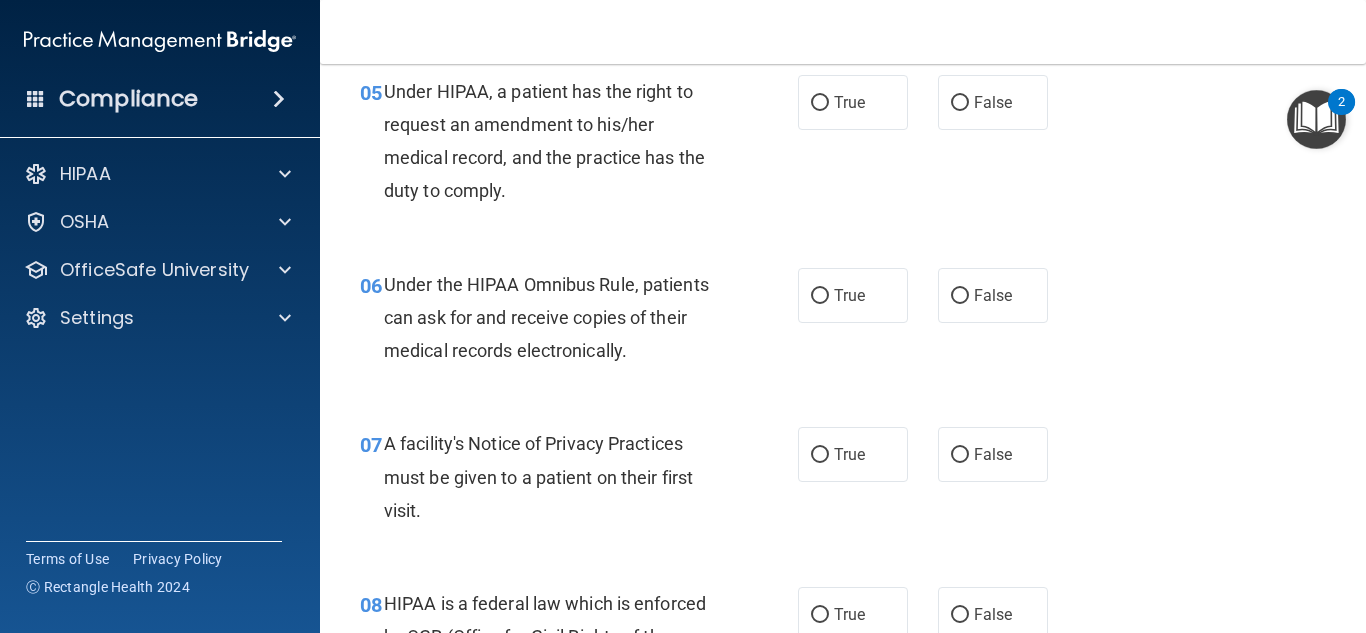 scroll, scrollTop: 990, scrollLeft: 0, axis: vertical 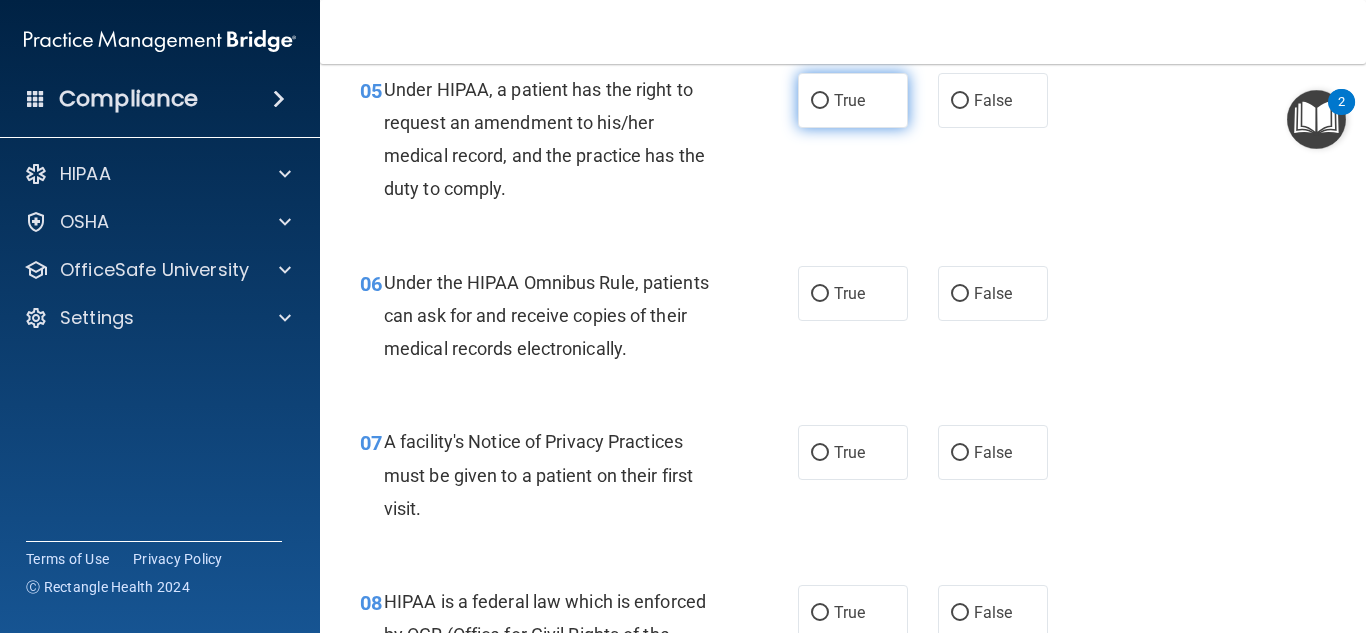 click on "True" at bounding box center (820, 101) 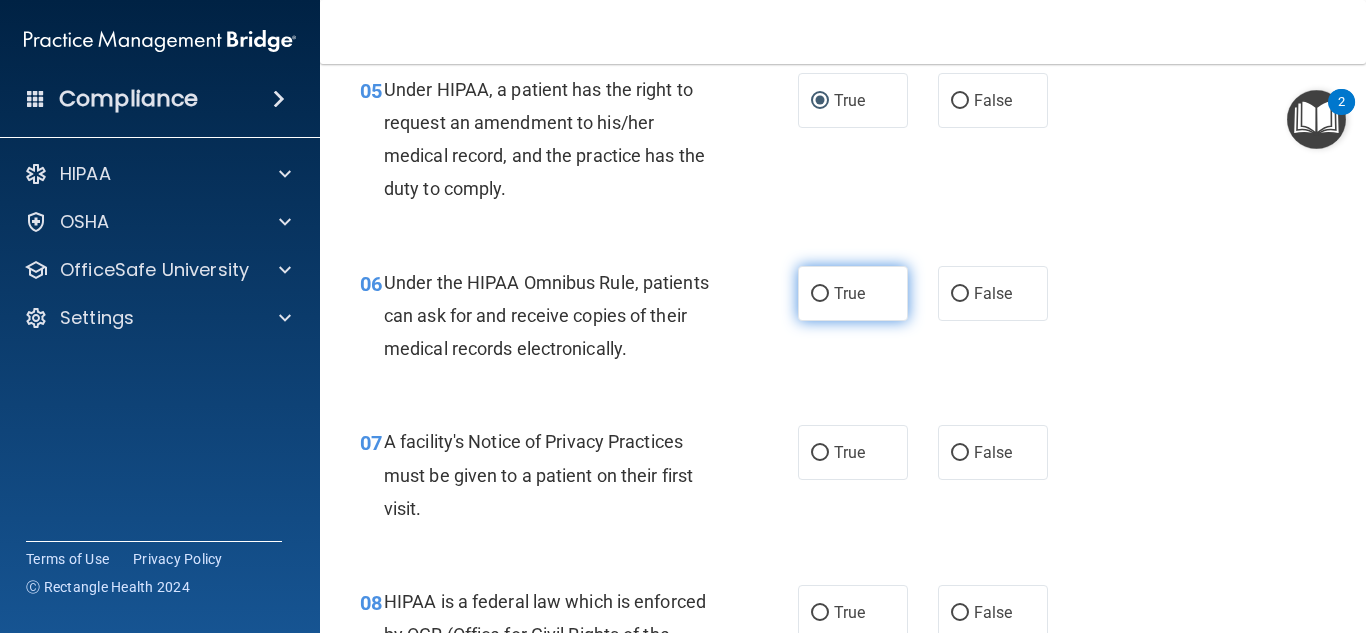 click on "True" at bounding box center [820, 294] 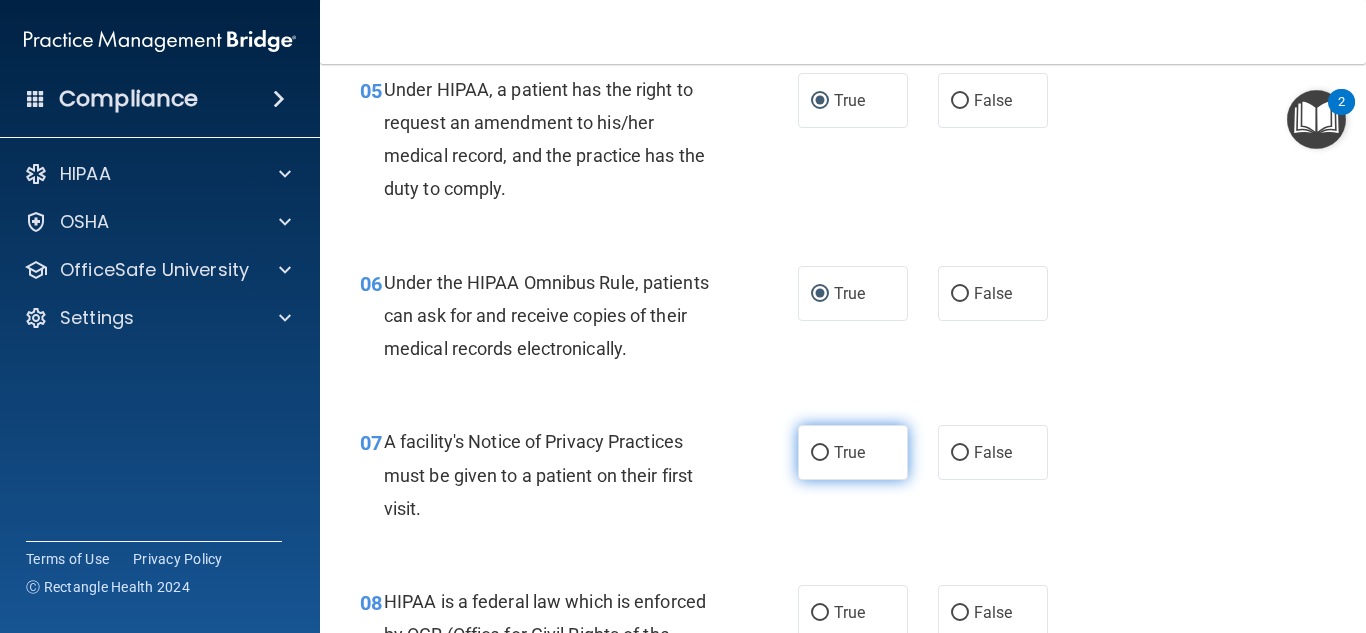 click on "True" at bounding box center [820, 453] 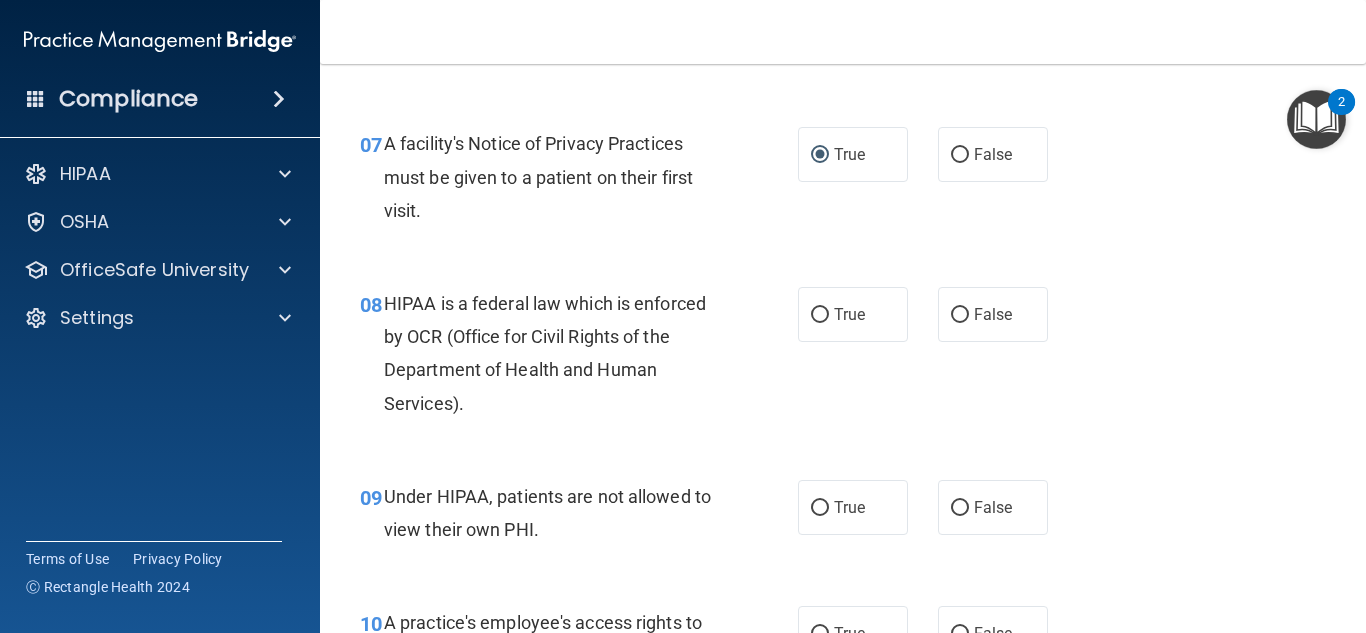 scroll, scrollTop: 1288, scrollLeft: 0, axis: vertical 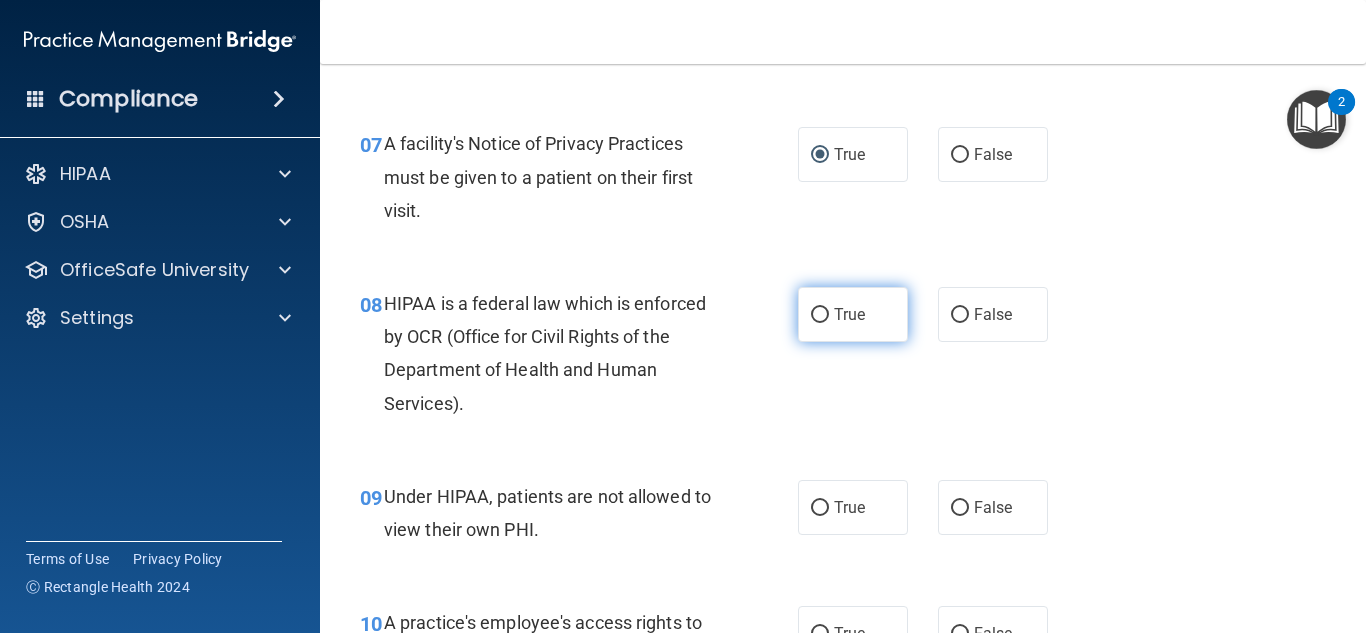 click on "True" at bounding box center [849, 314] 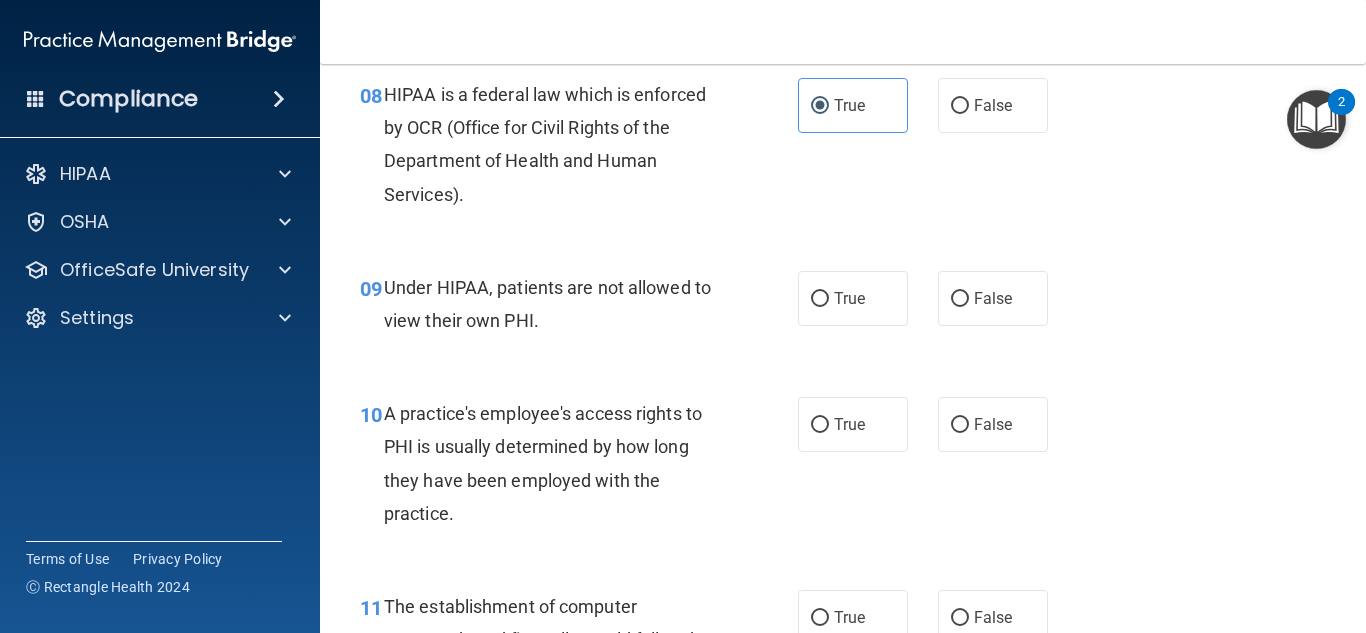 scroll, scrollTop: 1506, scrollLeft: 0, axis: vertical 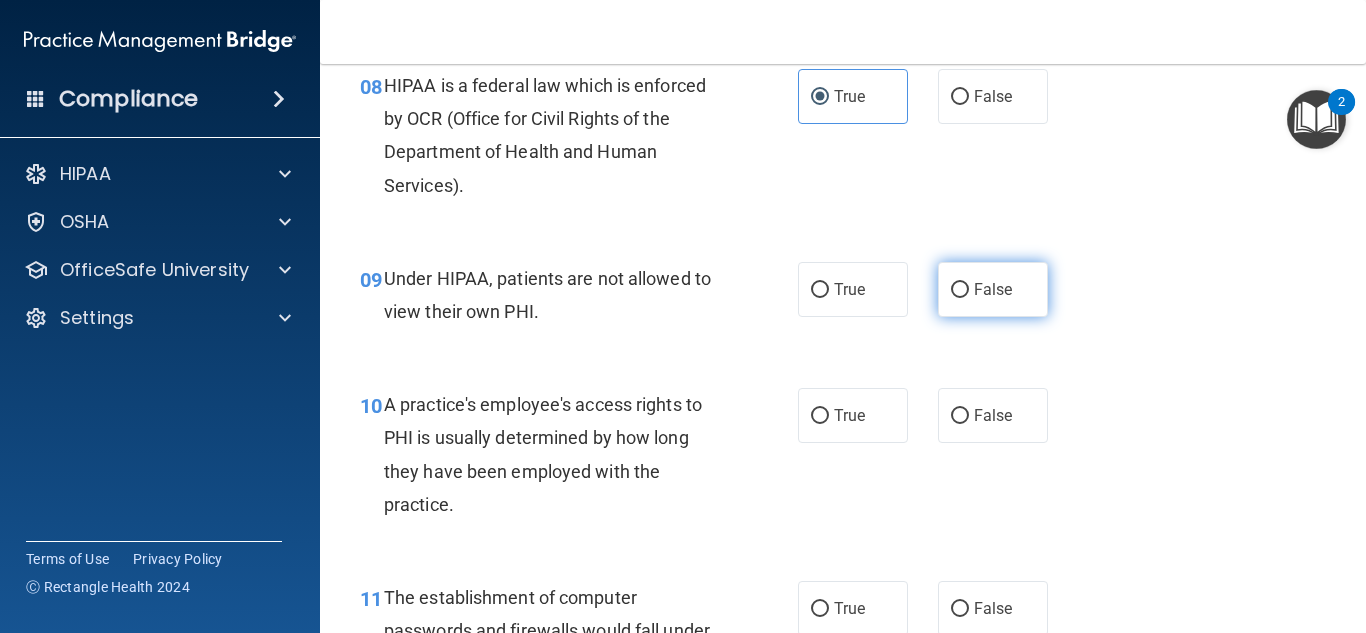 click on "False" at bounding box center (960, 290) 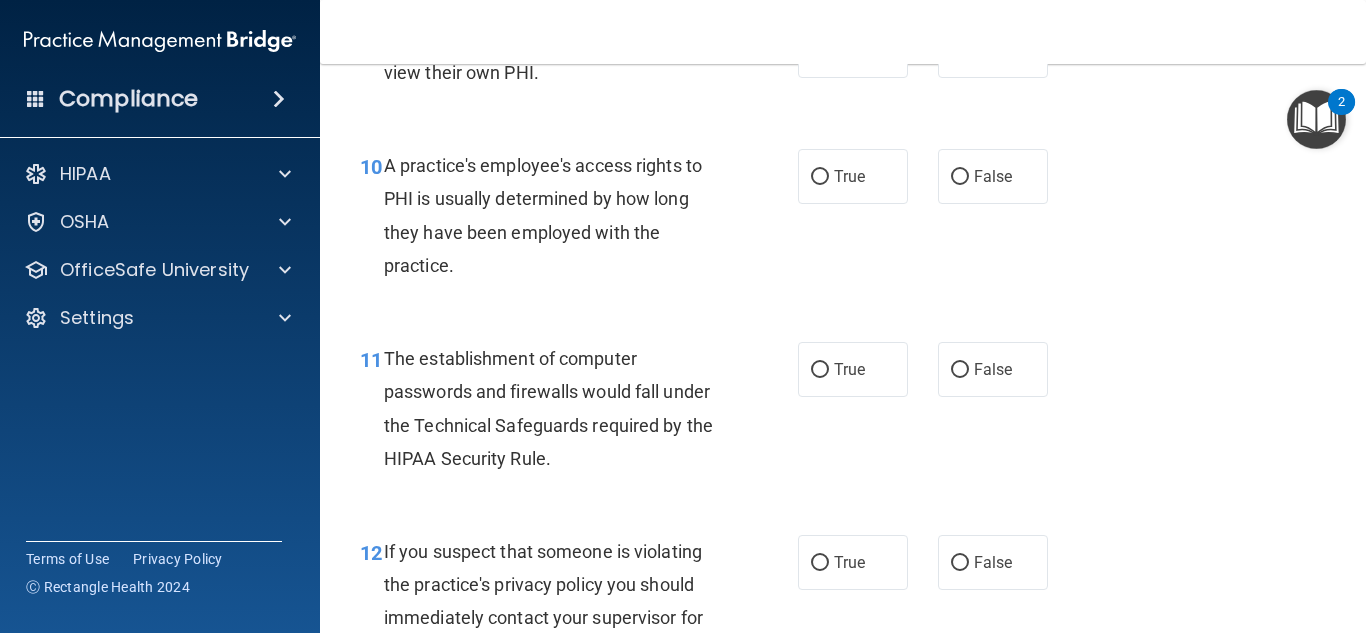scroll, scrollTop: 1750, scrollLeft: 0, axis: vertical 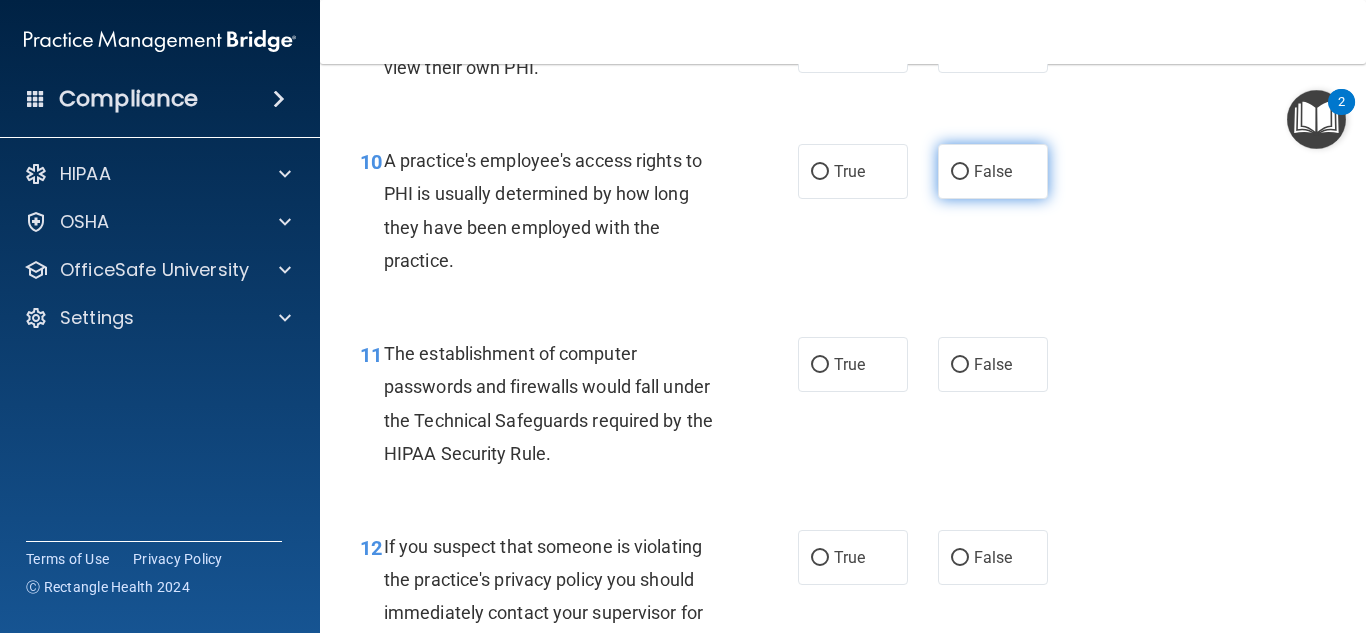 click on "False" at bounding box center [960, 172] 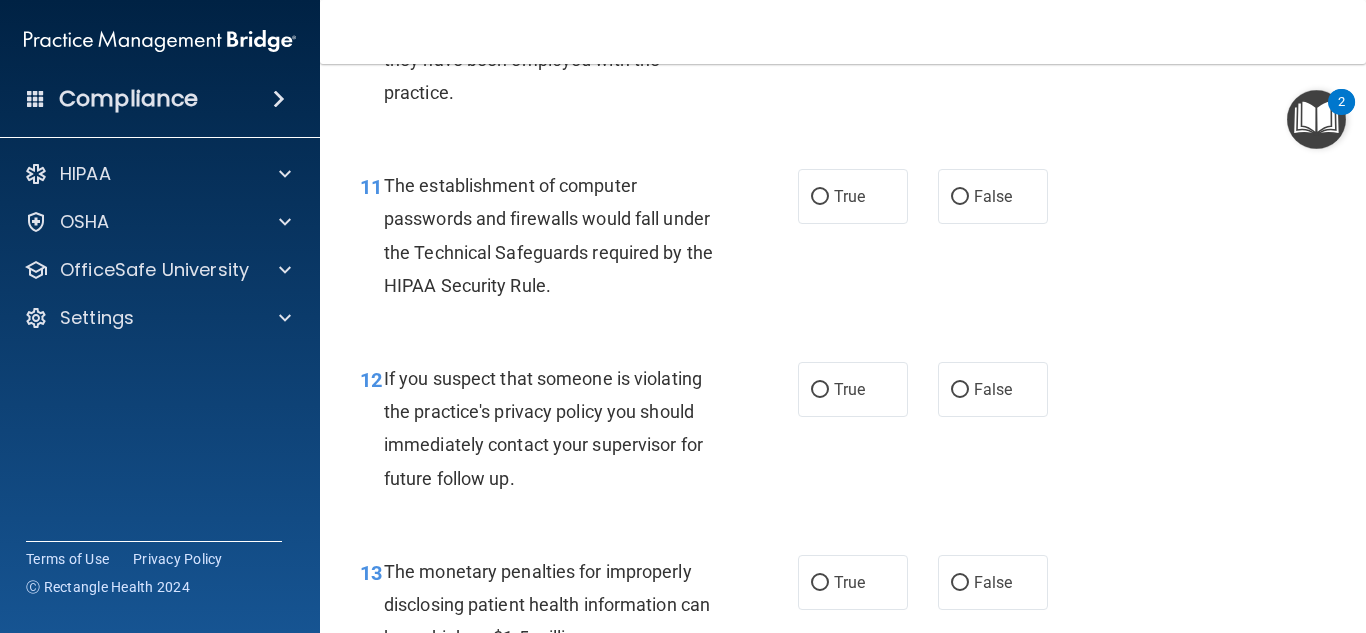 scroll, scrollTop: 1919, scrollLeft: 0, axis: vertical 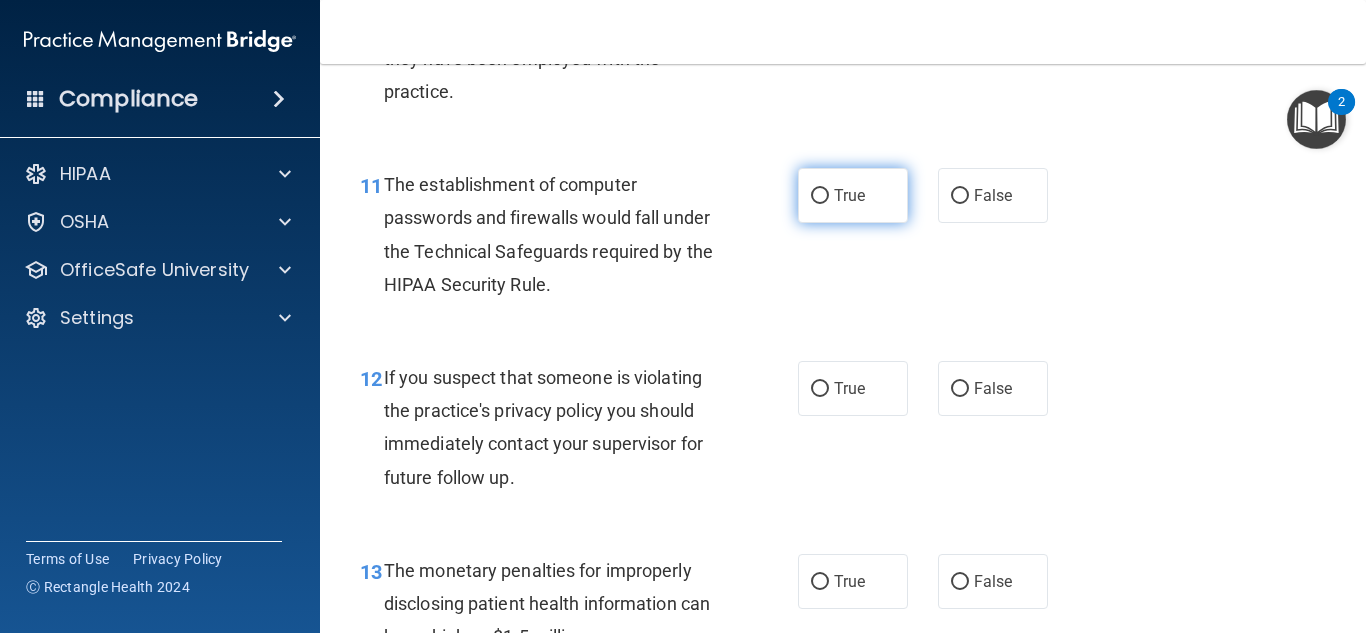 click on "True" at bounding box center (820, 196) 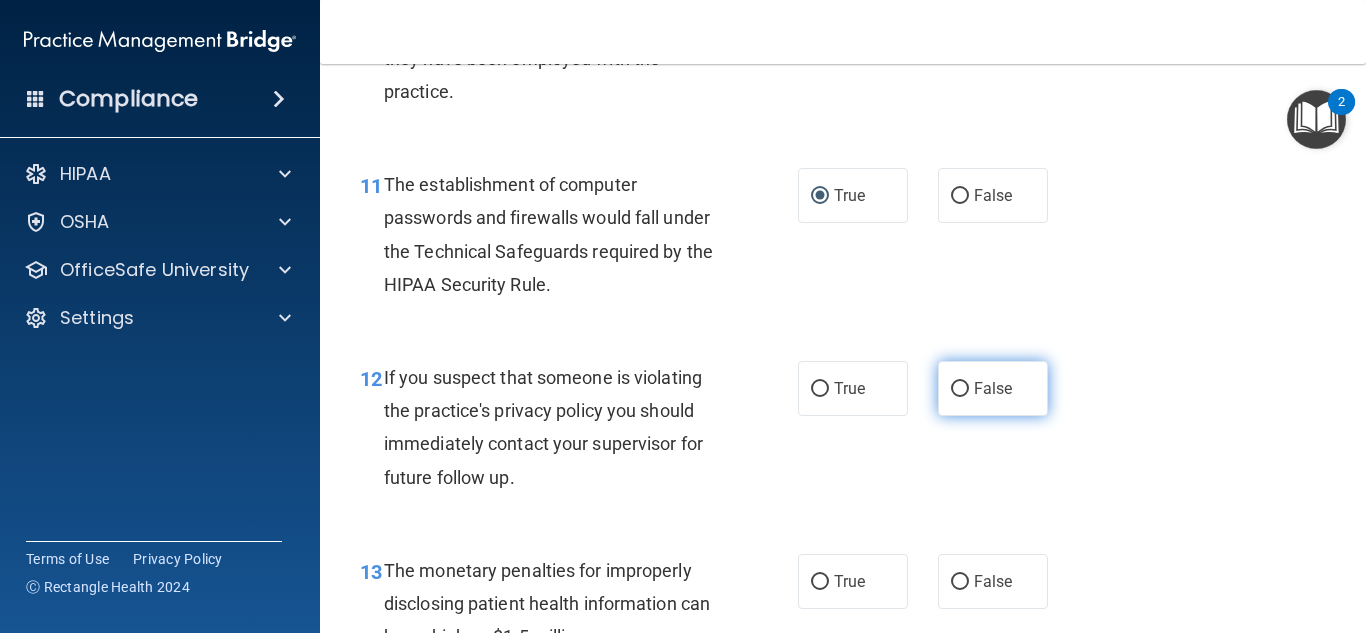 click on "False" at bounding box center [960, 389] 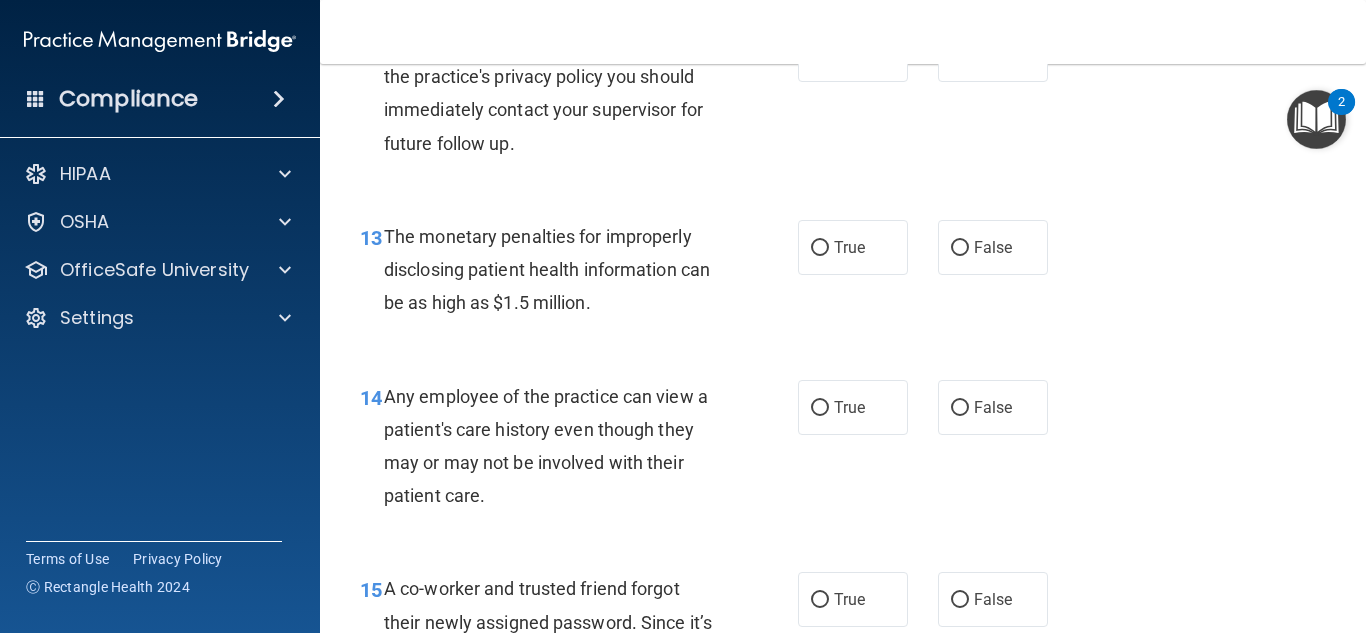 scroll, scrollTop: 2251, scrollLeft: 0, axis: vertical 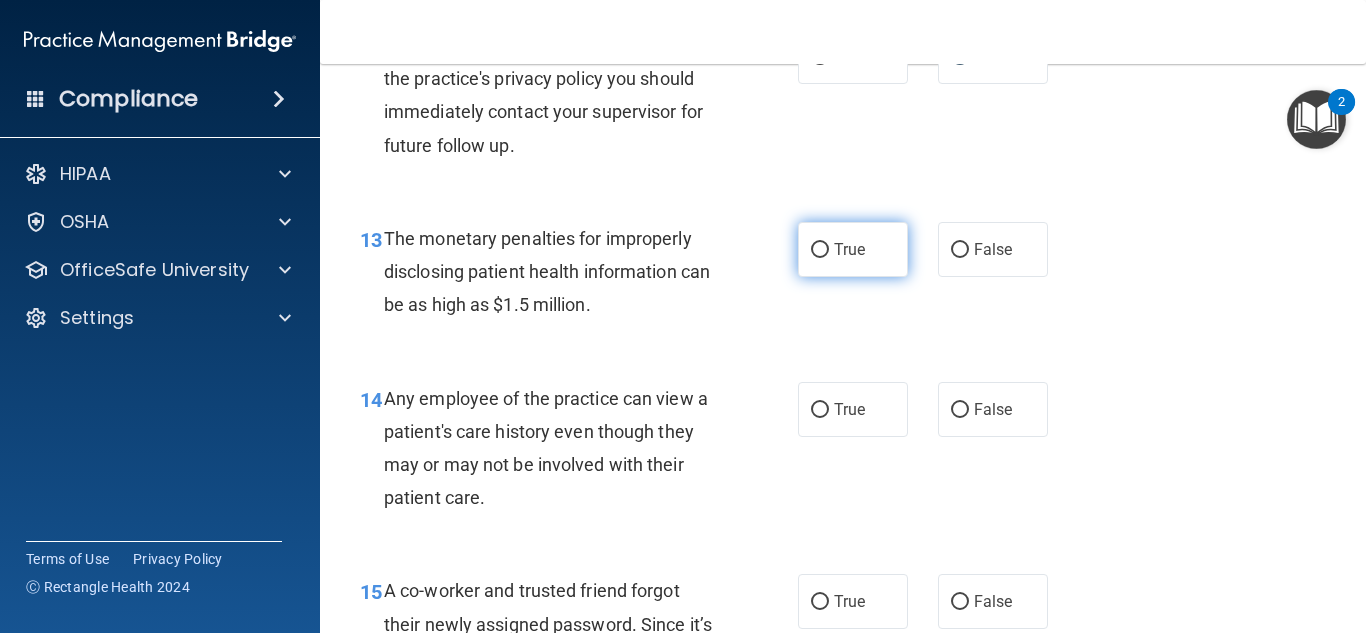 click on "True" at bounding box center (820, 250) 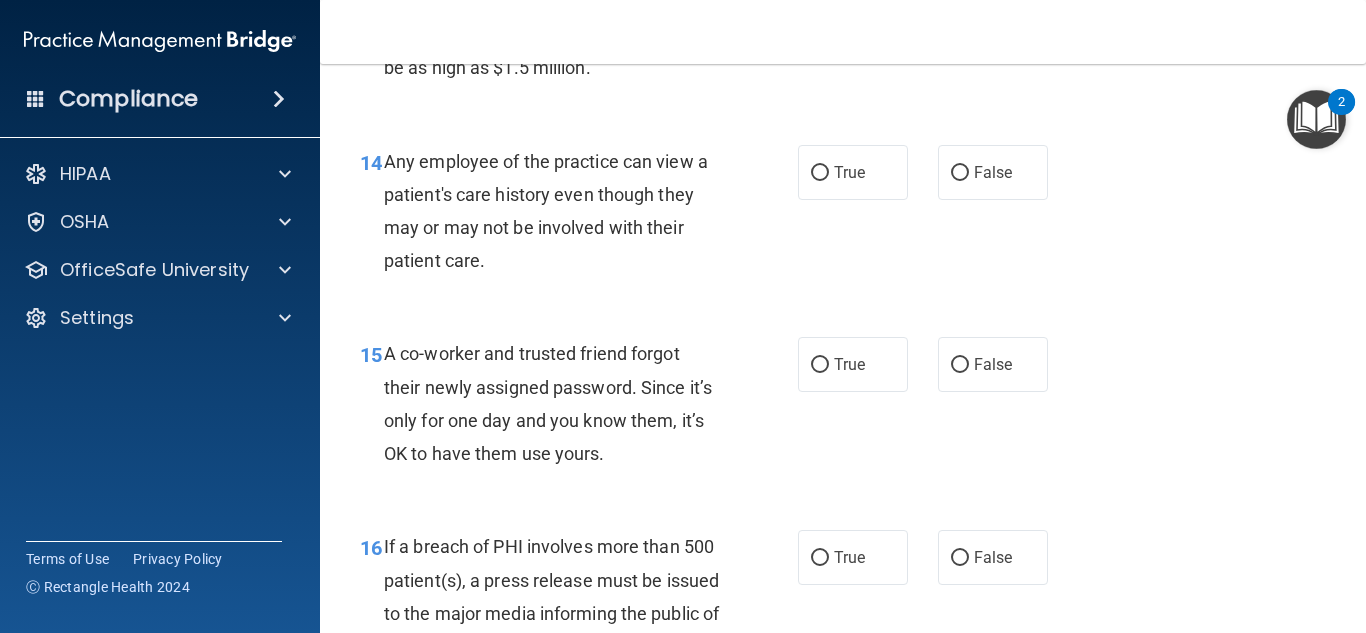 scroll, scrollTop: 2487, scrollLeft: 0, axis: vertical 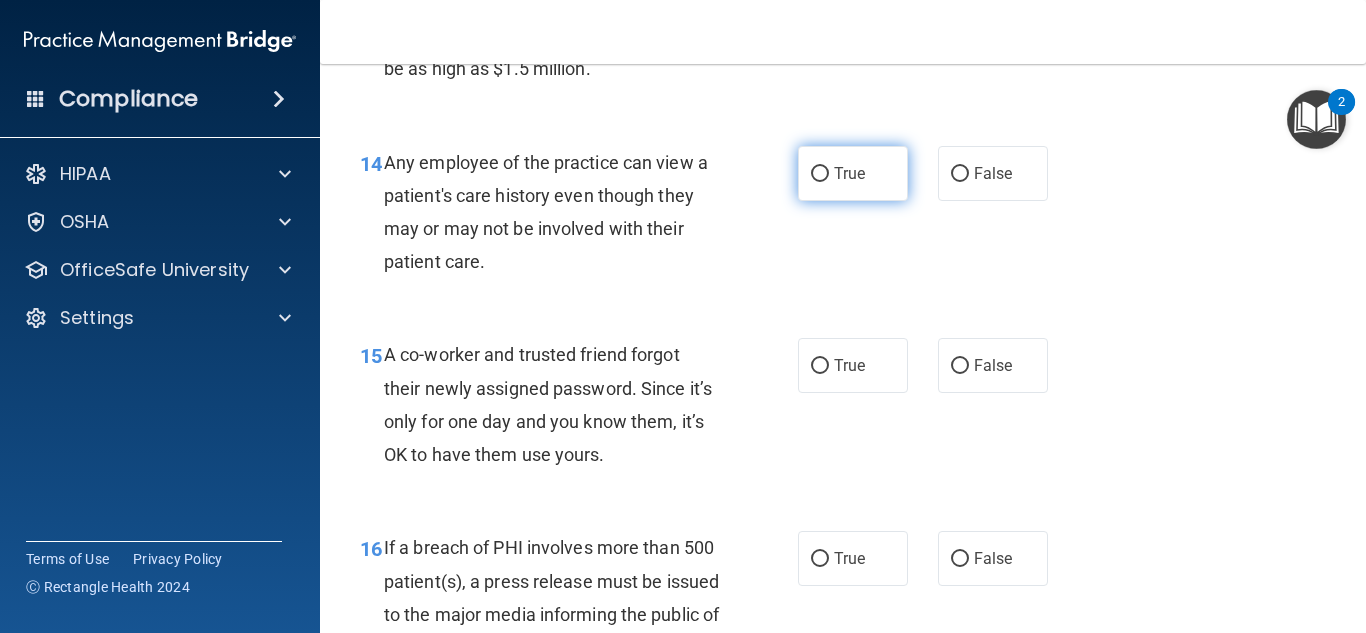click on "True" at bounding box center (820, 174) 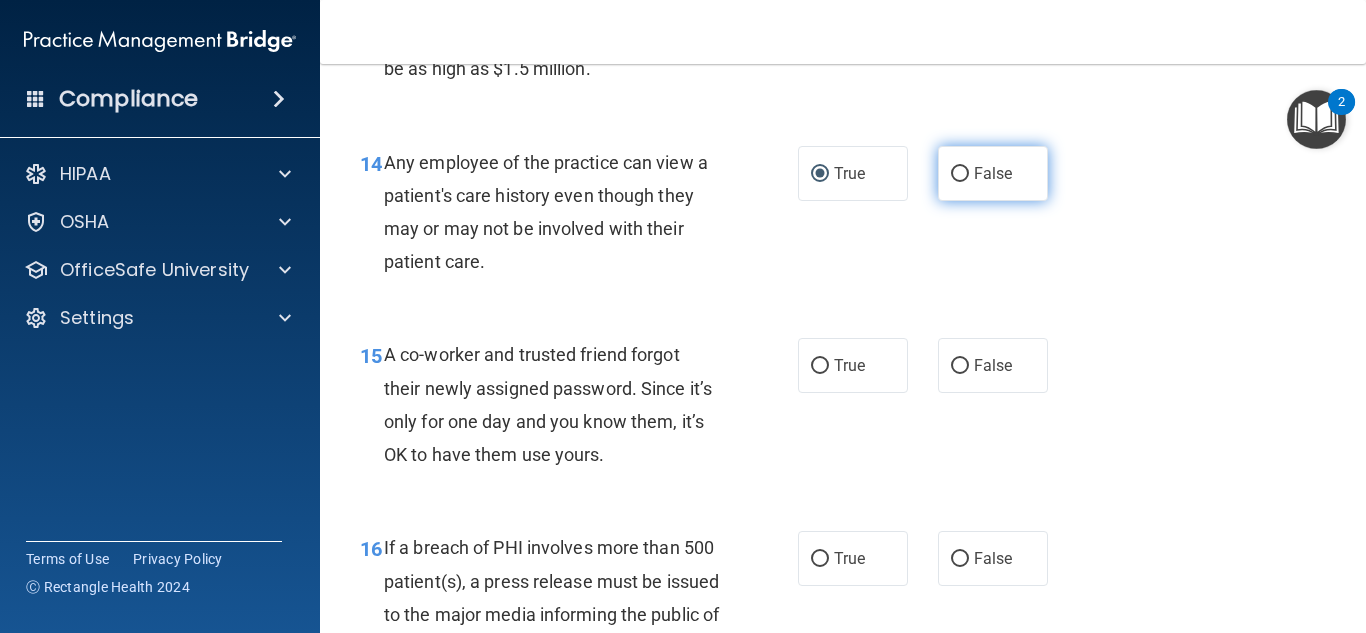 click on "False" at bounding box center [960, 174] 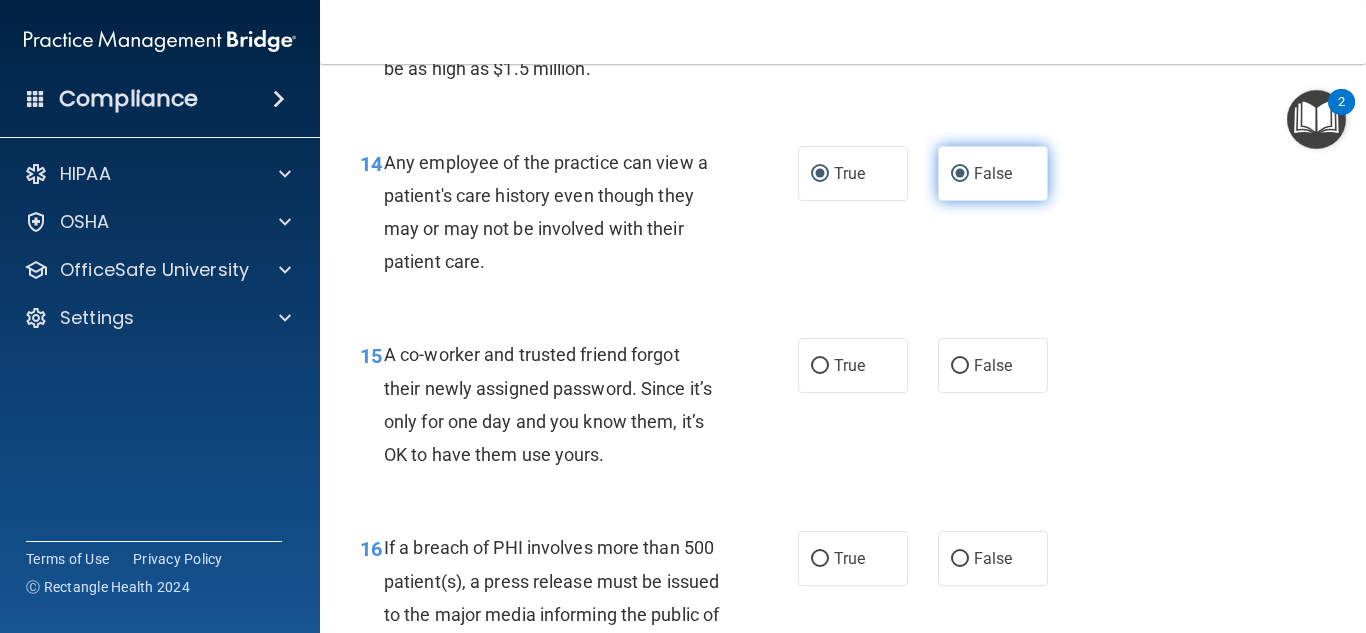 radio on "false" 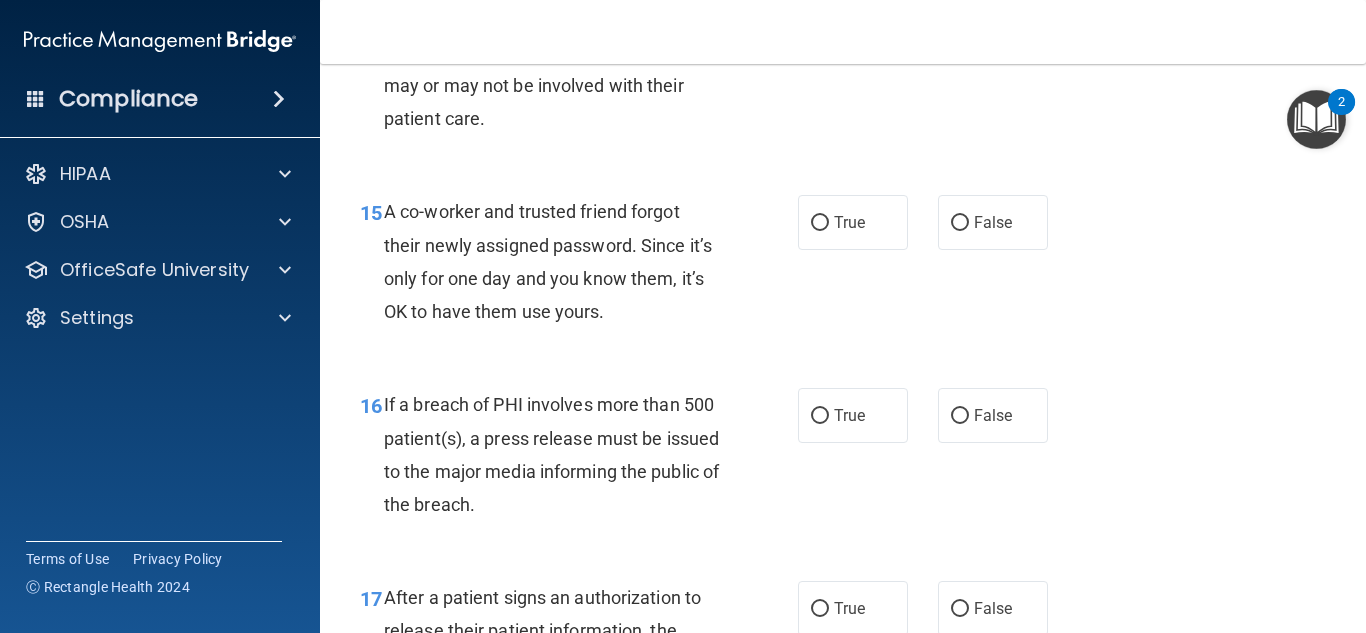 scroll, scrollTop: 2631, scrollLeft: 0, axis: vertical 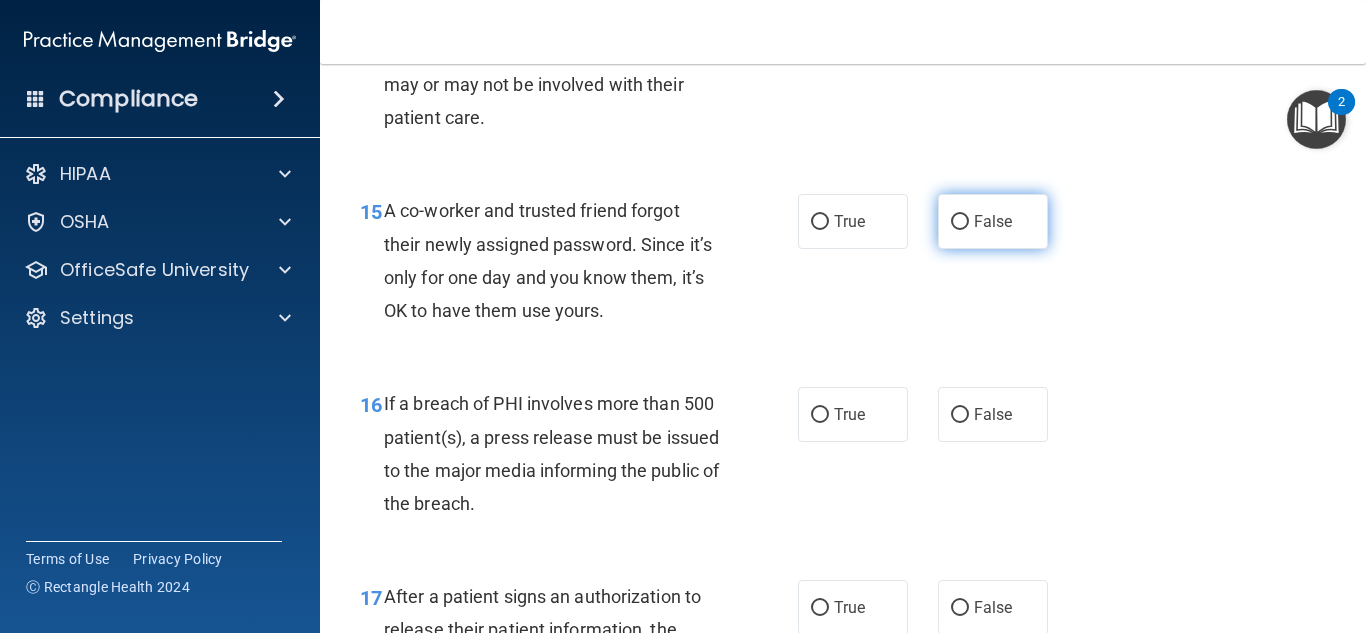 click on "False" at bounding box center [960, 222] 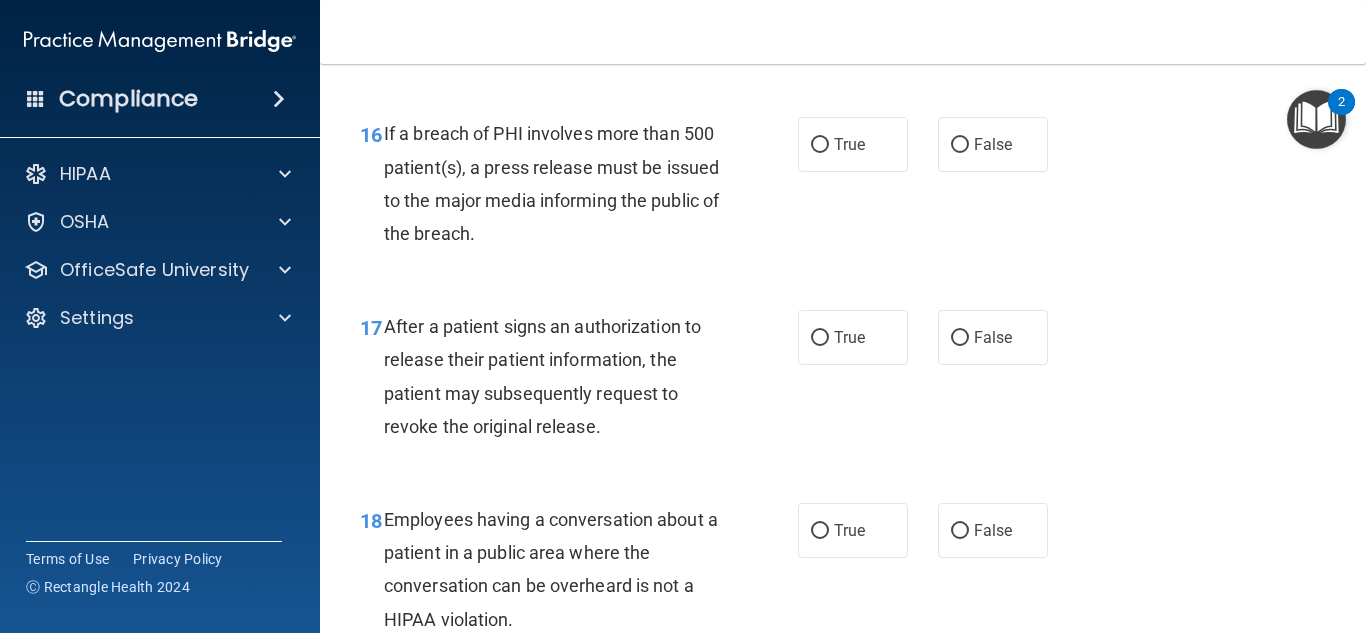 scroll, scrollTop: 2900, scrollLeft: 0, axis: vertical 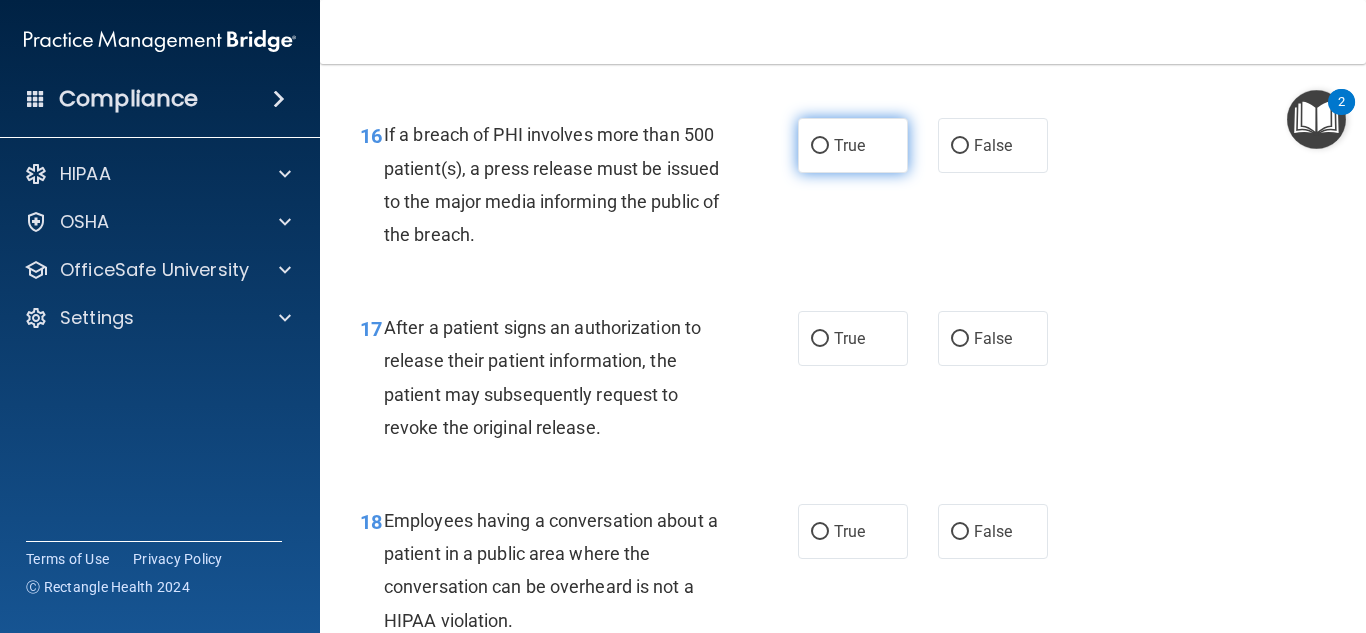 click on "True" at bounding box center [820, 146] 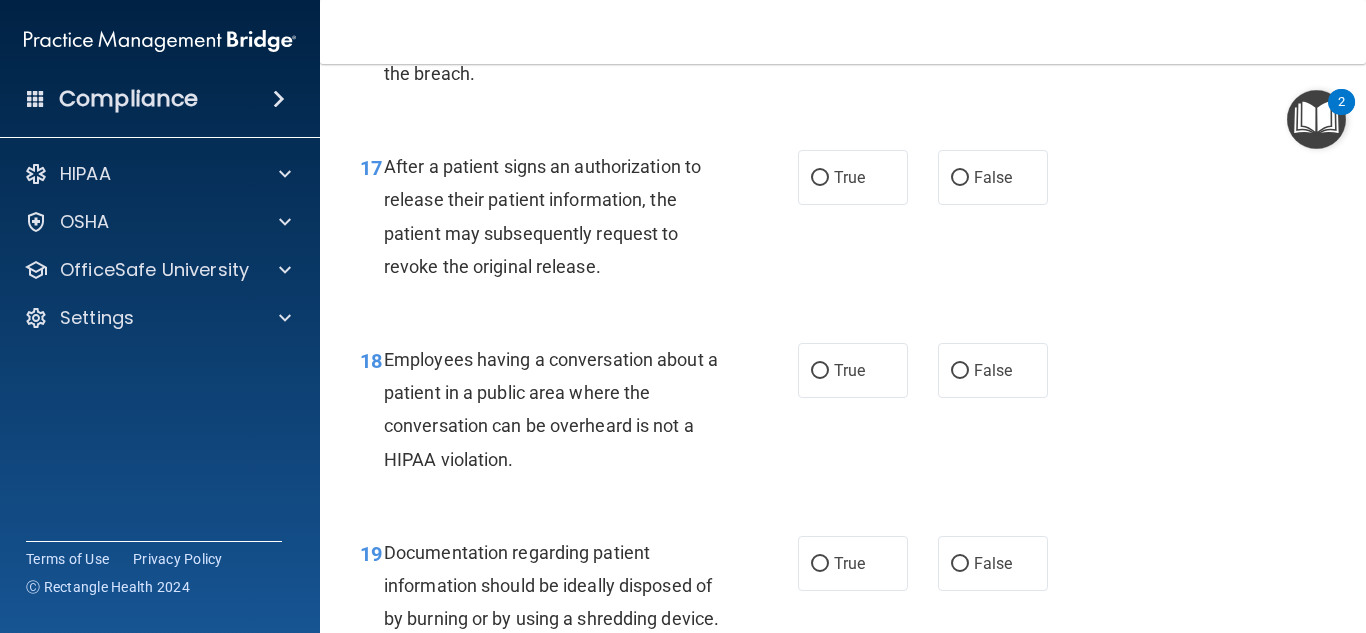 scroll, scrollTop: 3062, scrollLeft: 0, axis: vertical 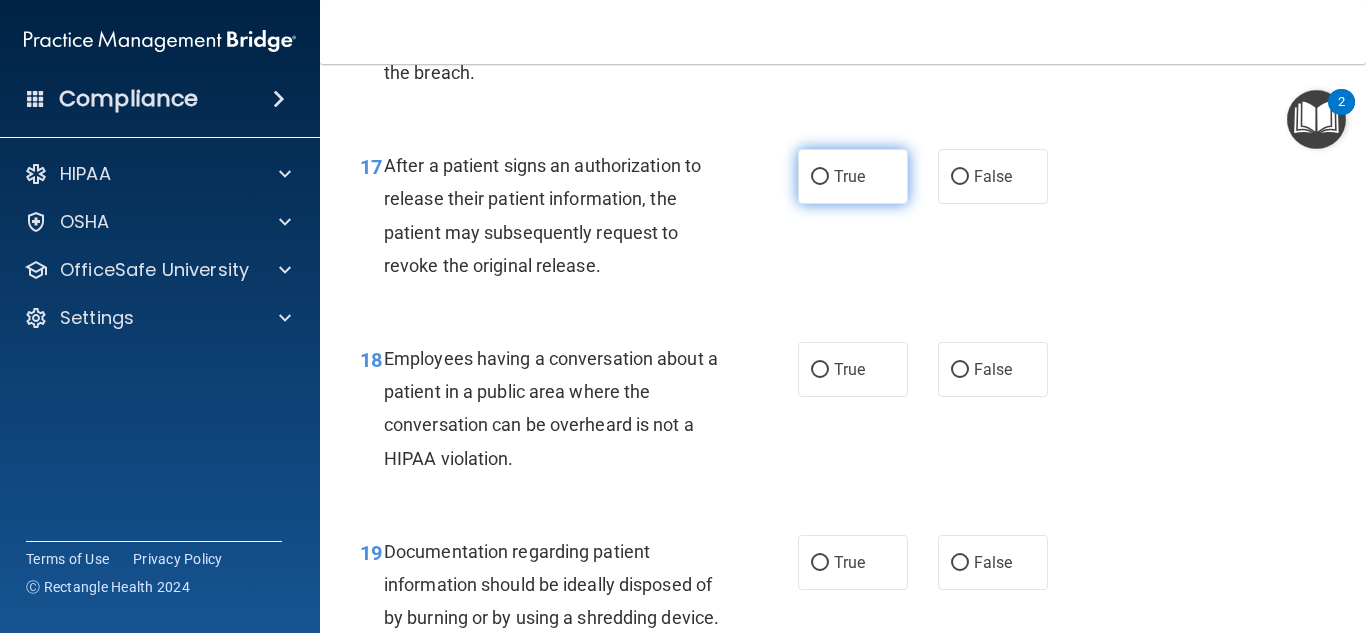 click on "True" at bounding box center [820, 177] 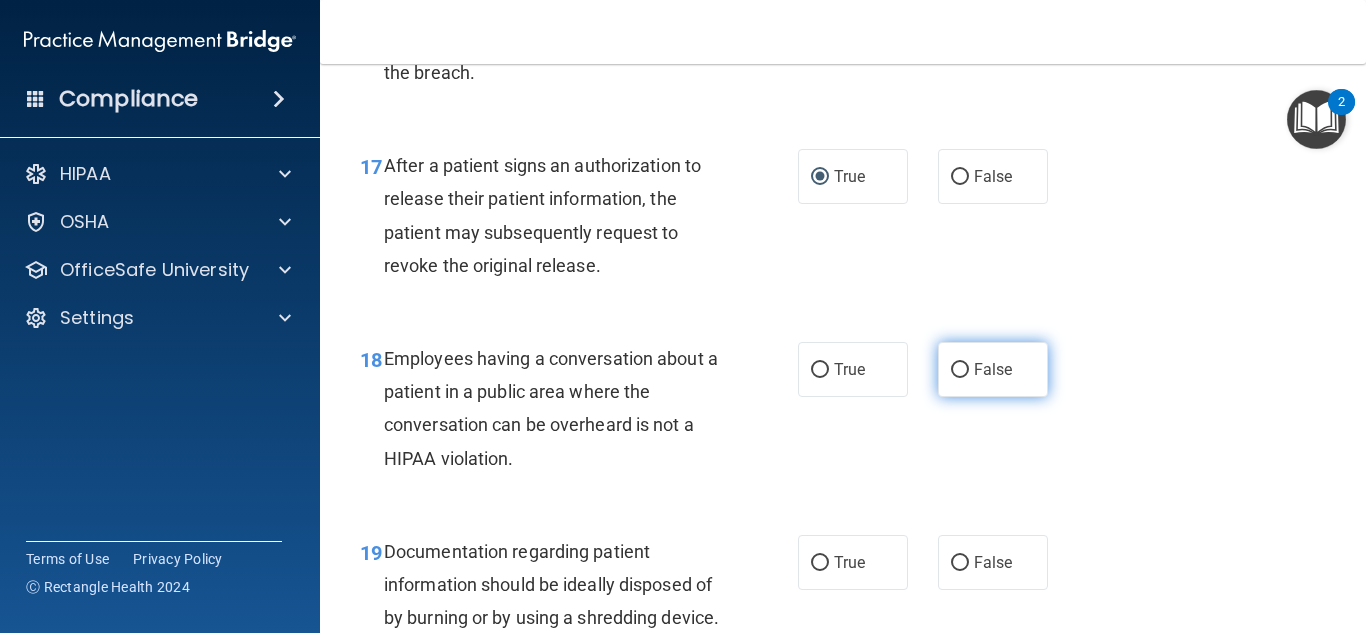 click on "False" at bounding box center [960, 370] 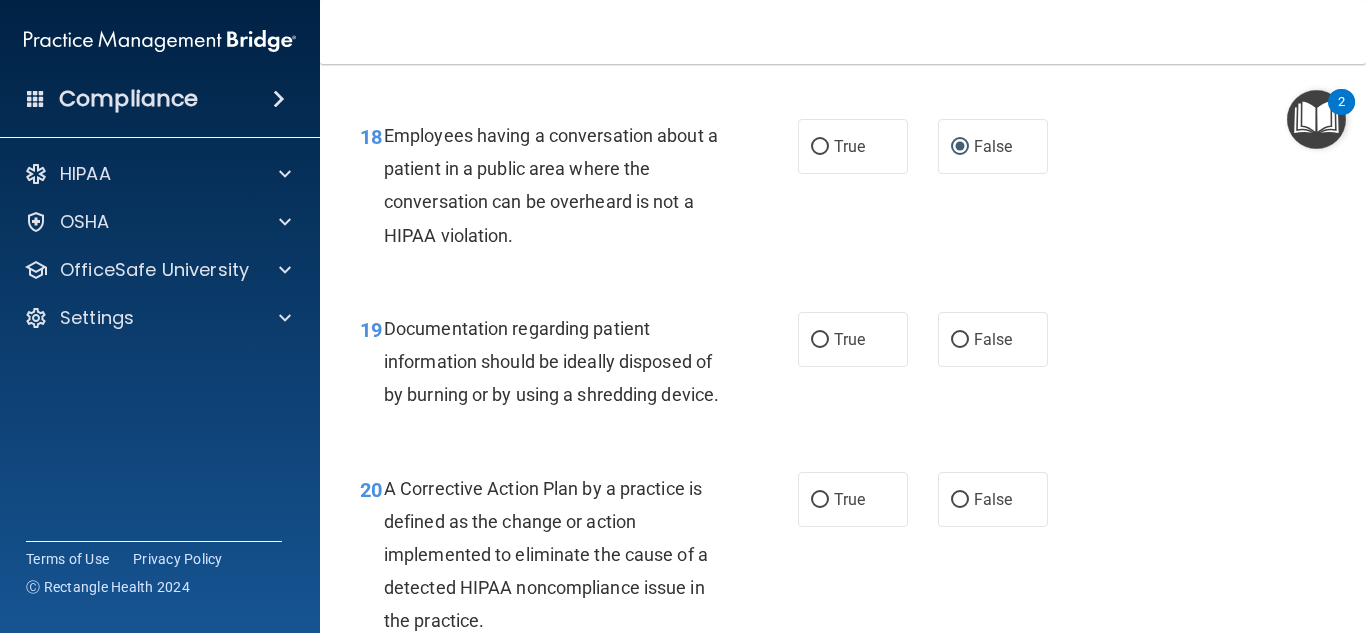 scroll, scrollTop: 3286, scrollLeft: 0, axis: vertical 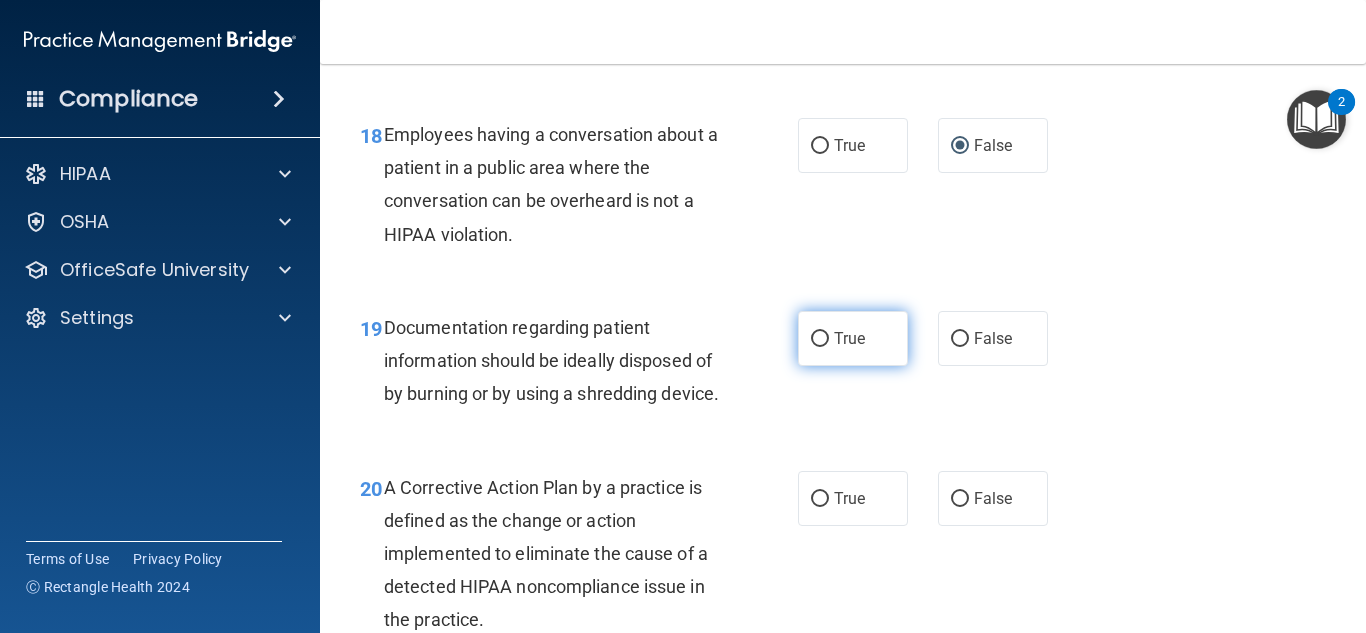 click on "True" at bounding box center [820, 339] 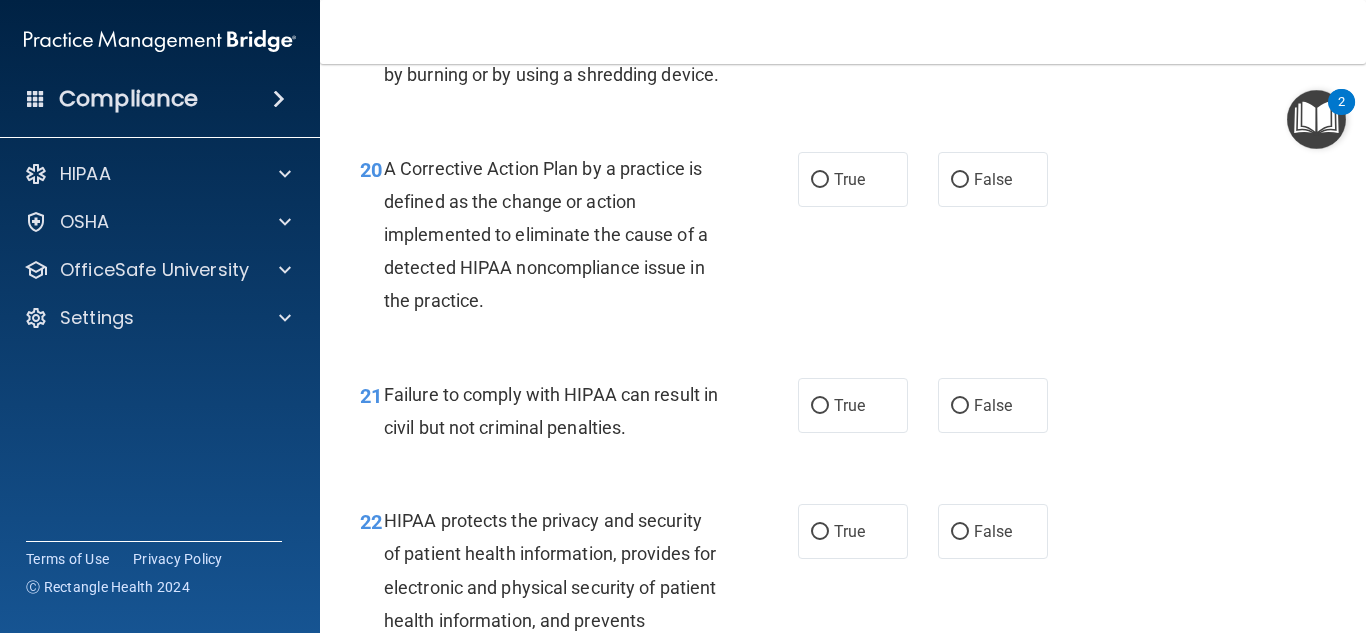 scroll, scrollTop: 3606, scrollLeft: 0, axis: vertical 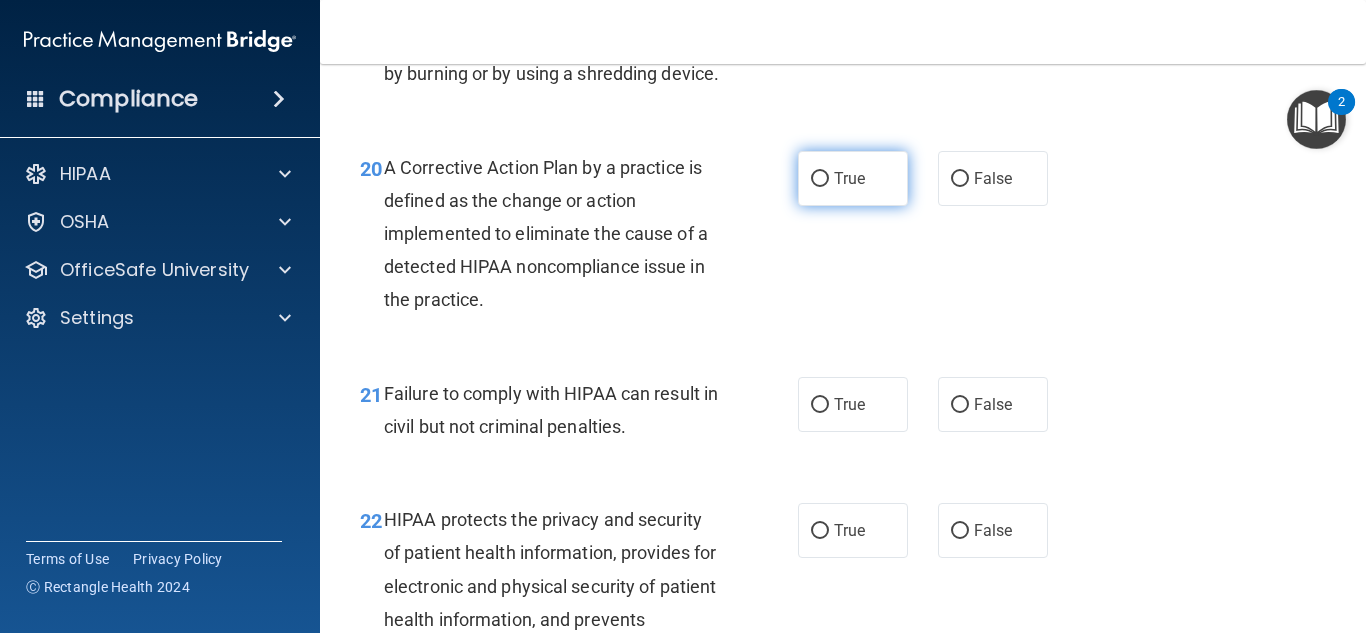 click on "True" at bounding box center (820, 179) 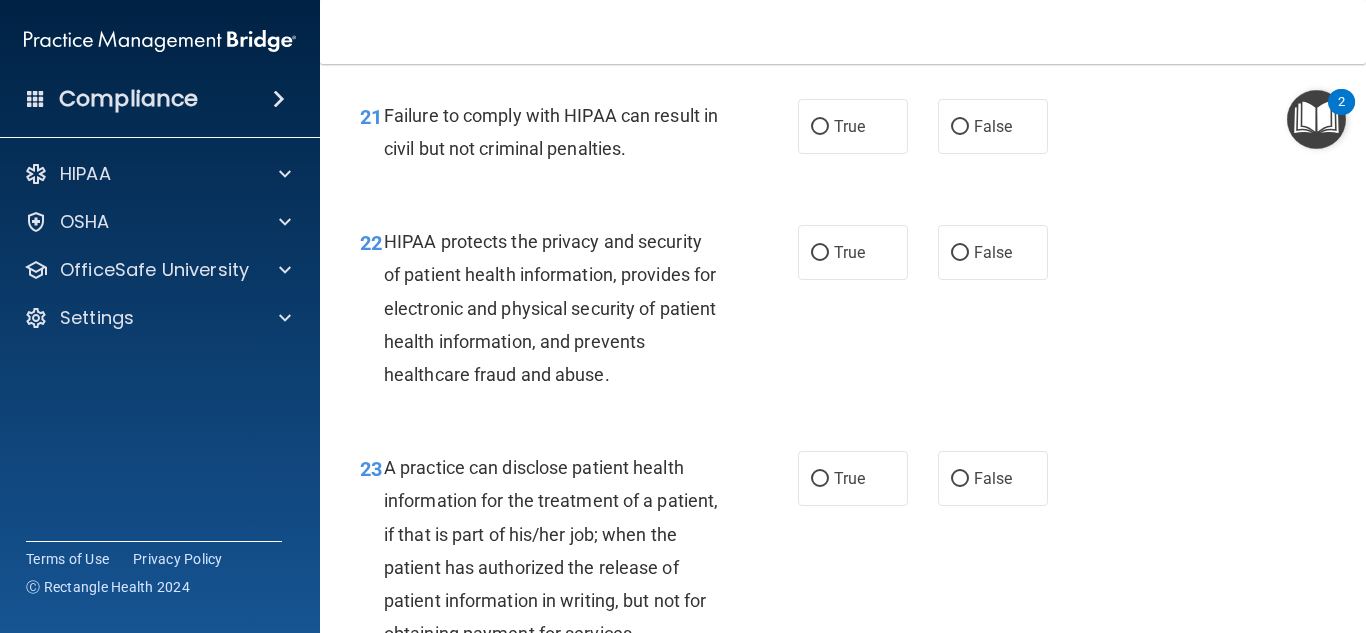 scroll, scrollTop: 3883, scrollLeft: 0, axis: vertical 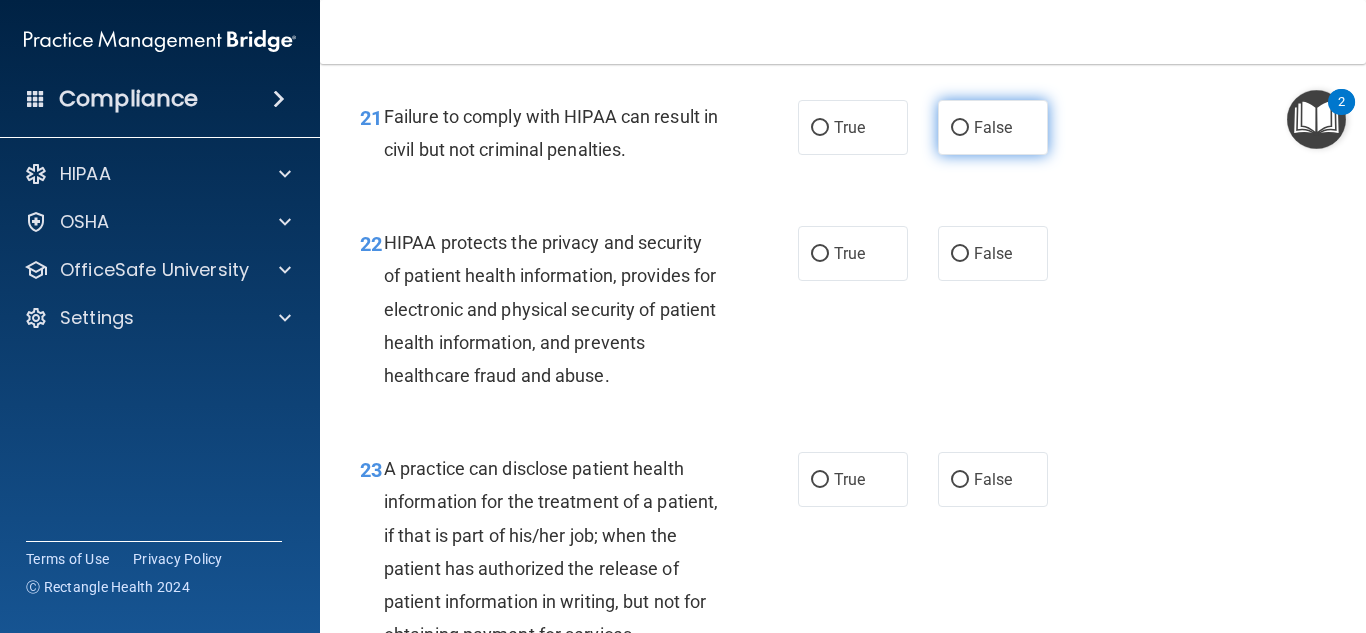 click on "False" at bounding box center [993, 127] 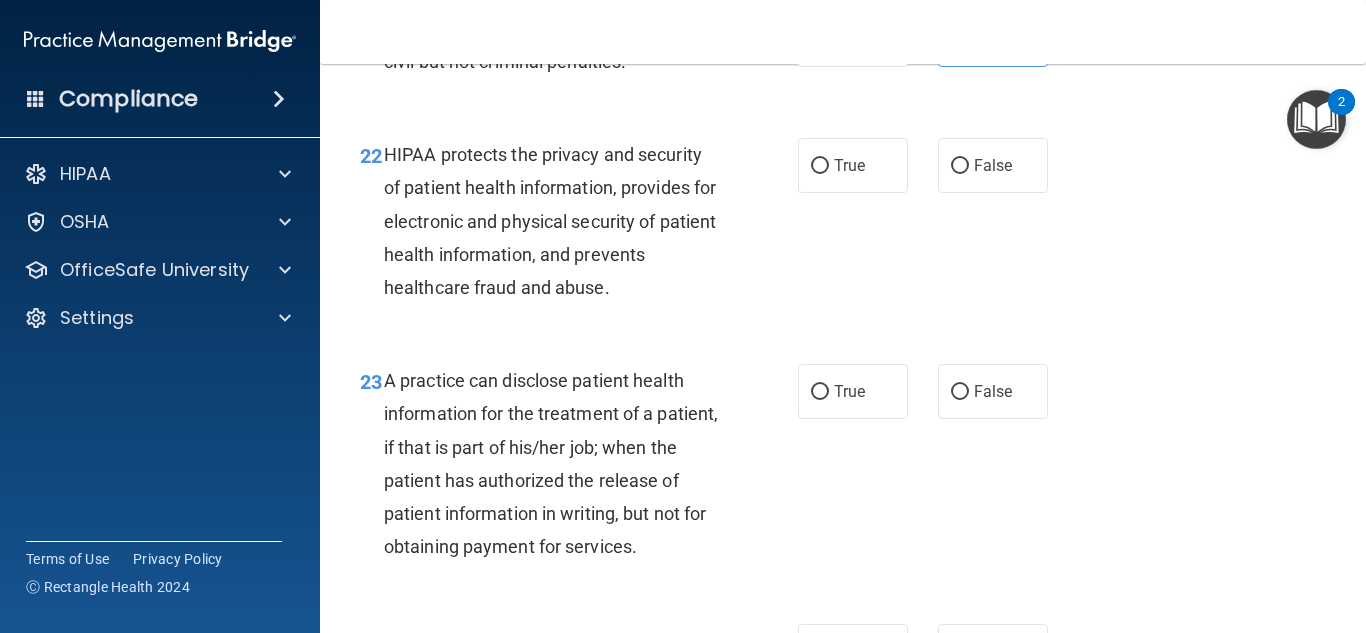 scroll, scrollTop: 3970, scrollLeft: 0, axis: vertical 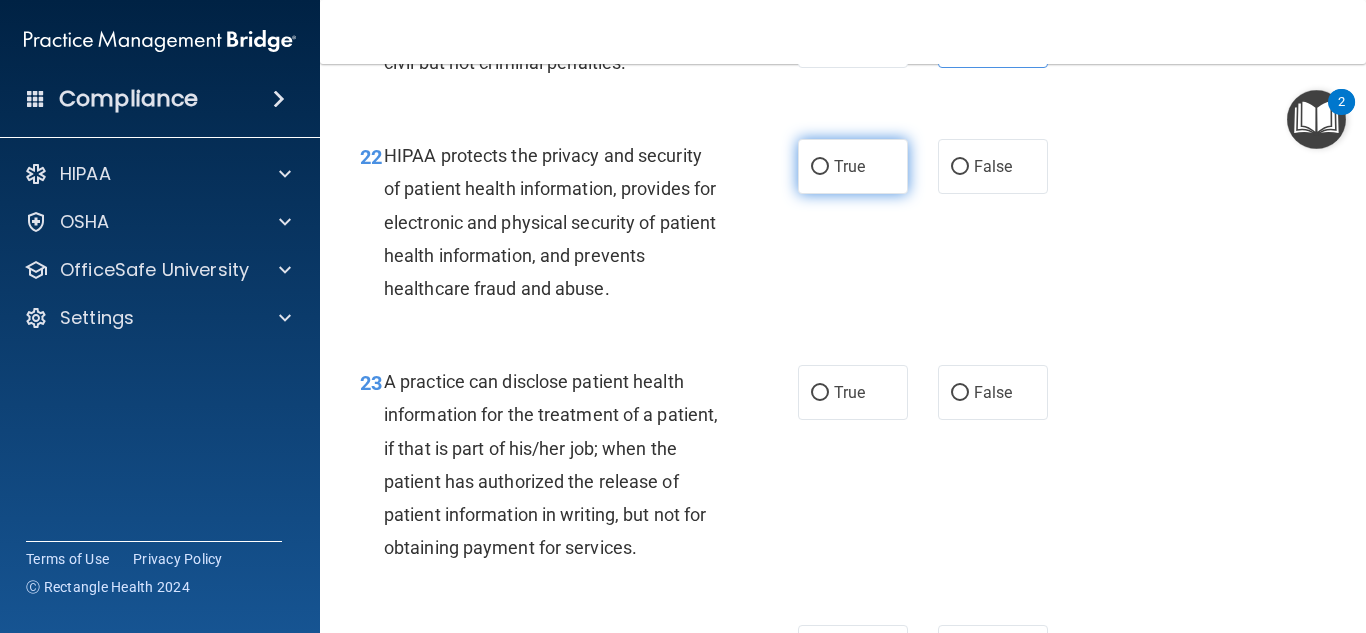 click on "True" at bounding box center [820, 167] 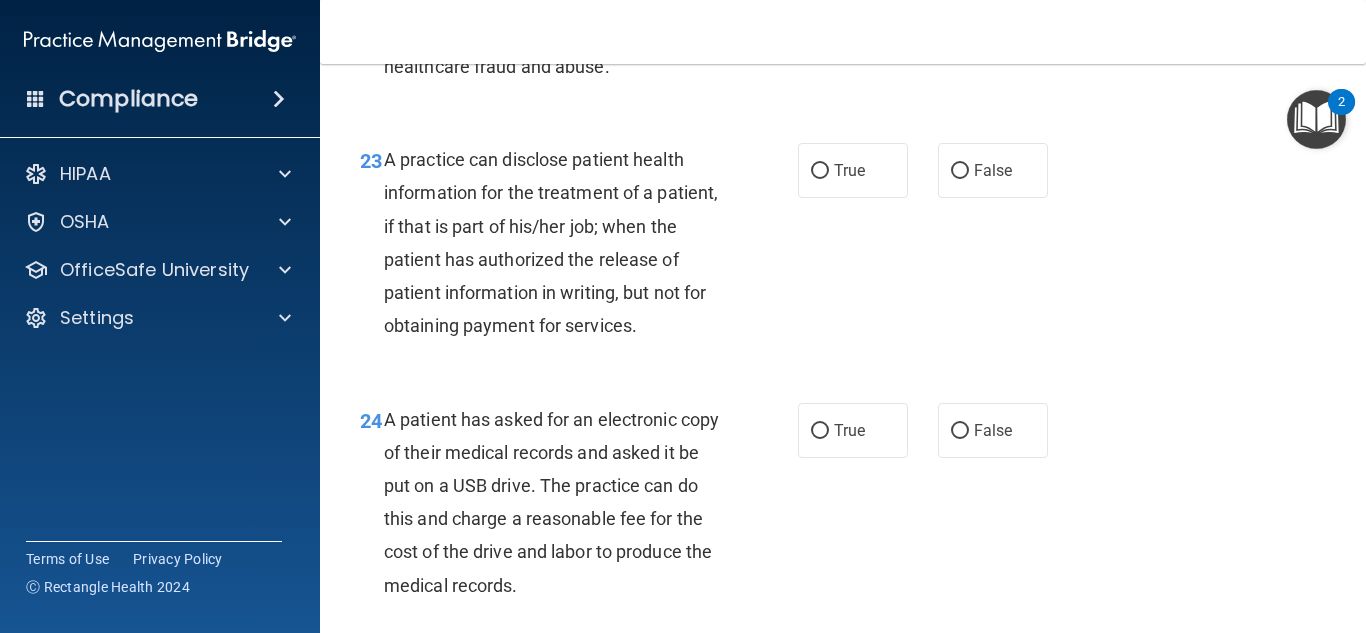 scroll, scrollTop: 4193, scrollLeft: 0, axis: vertical 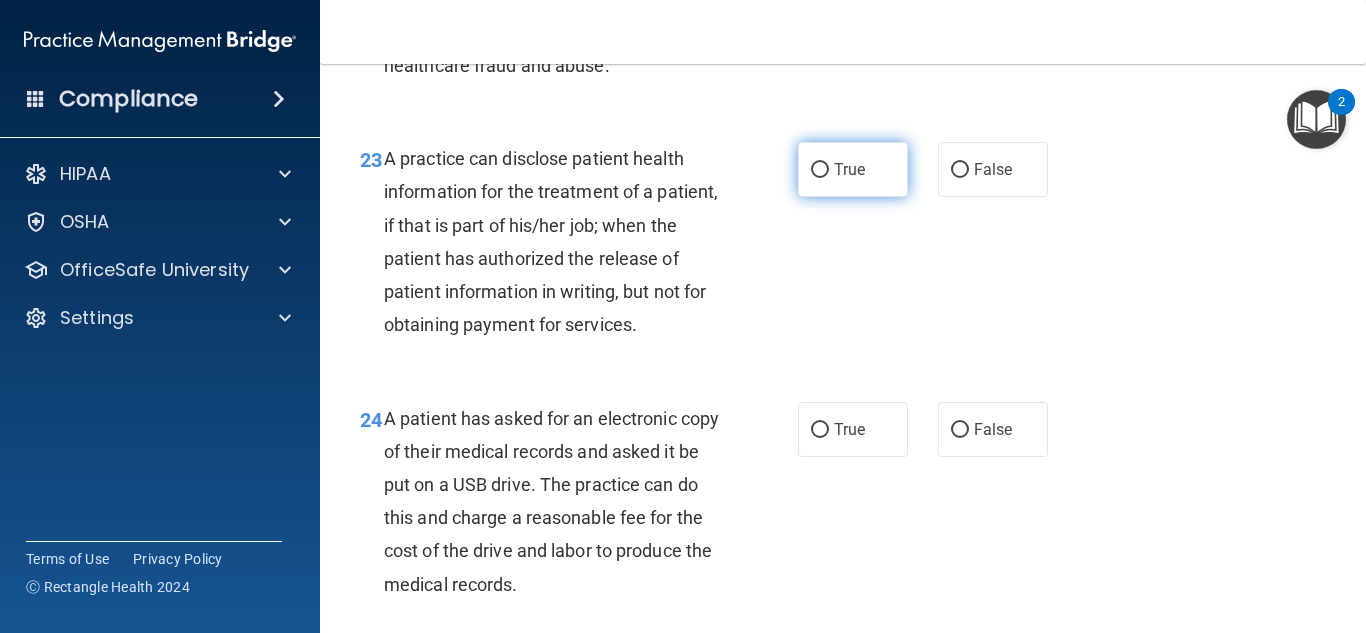 click on "True" at bounding box center (820, 170) 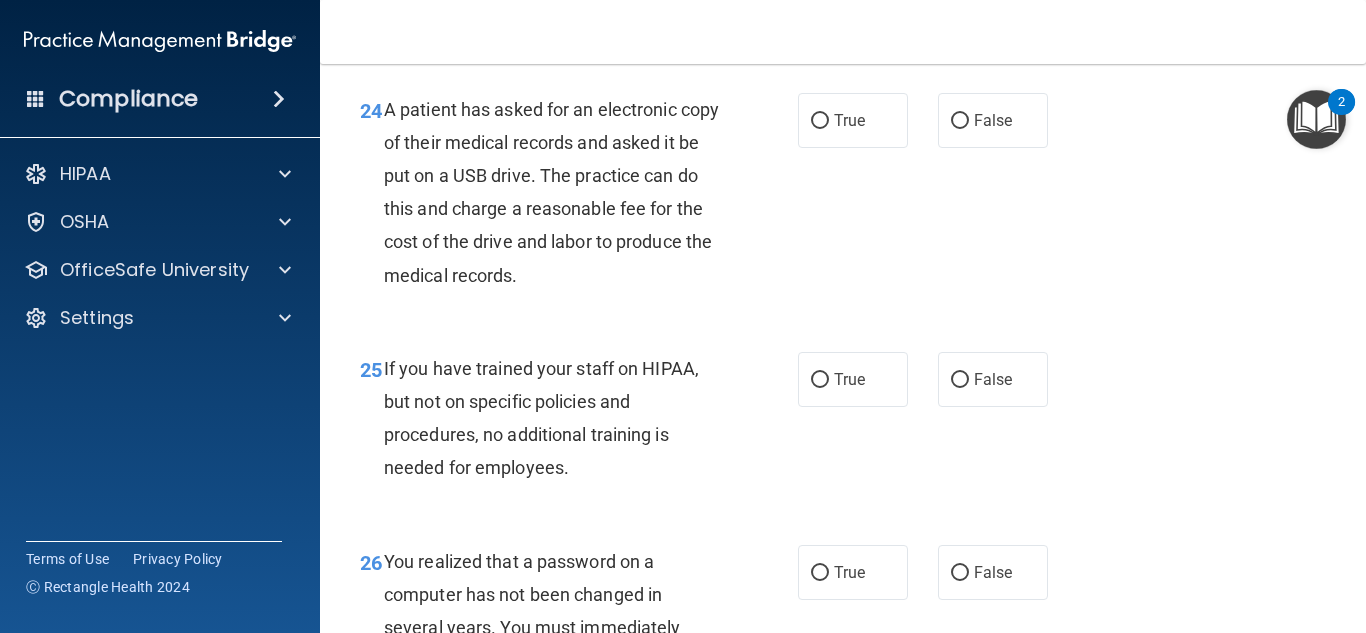 scroll, scrollTop: 4507, scrollLeft: 0, axis: vertical 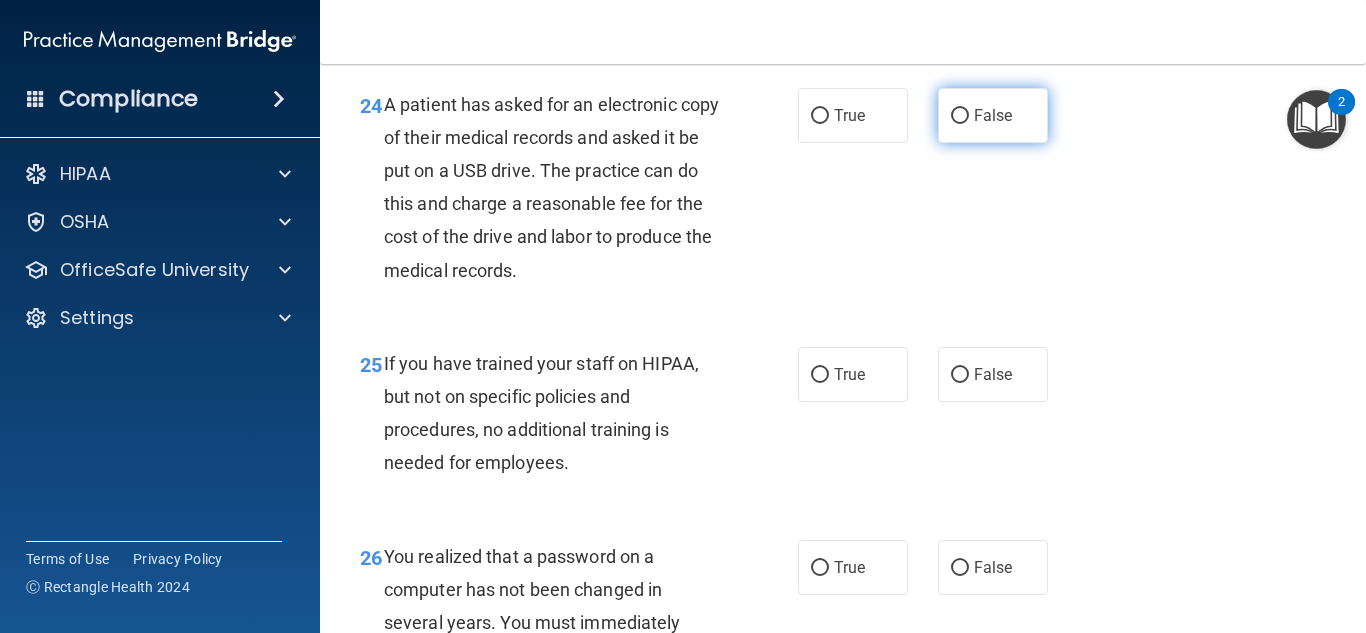 click on "False" at bounding box center (960, 116) 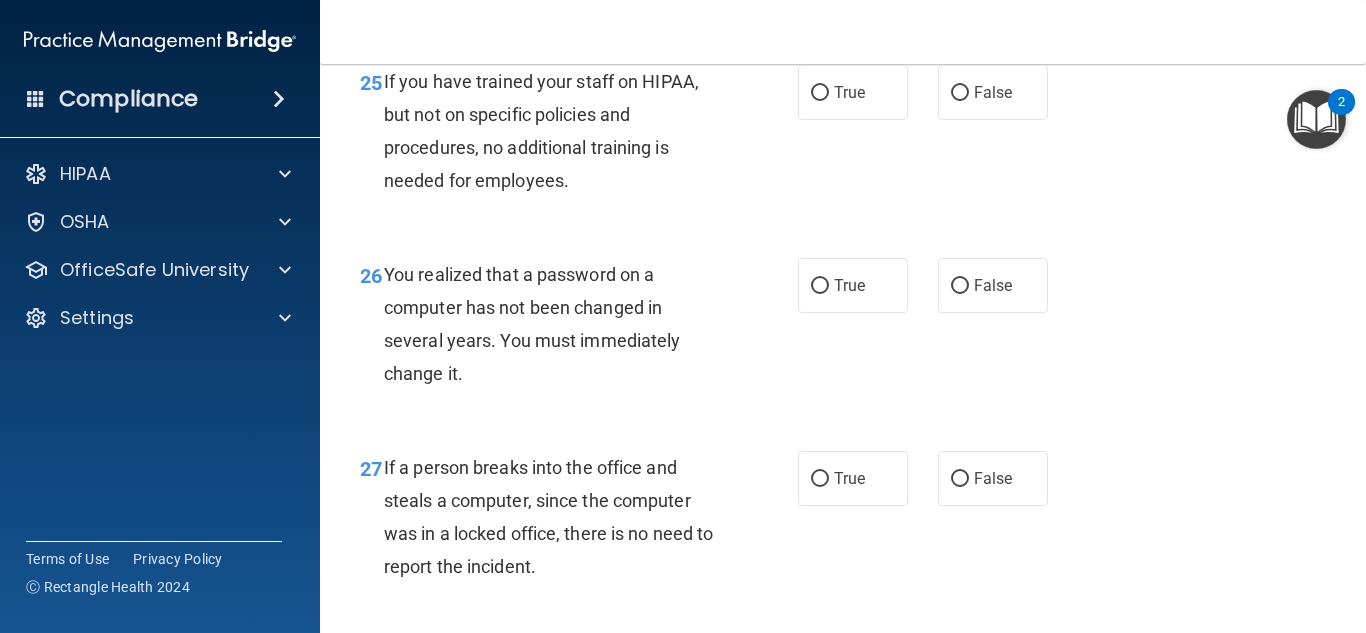 scroll, scrollTop: 4790, scrollLeft: 0, axis: vertical 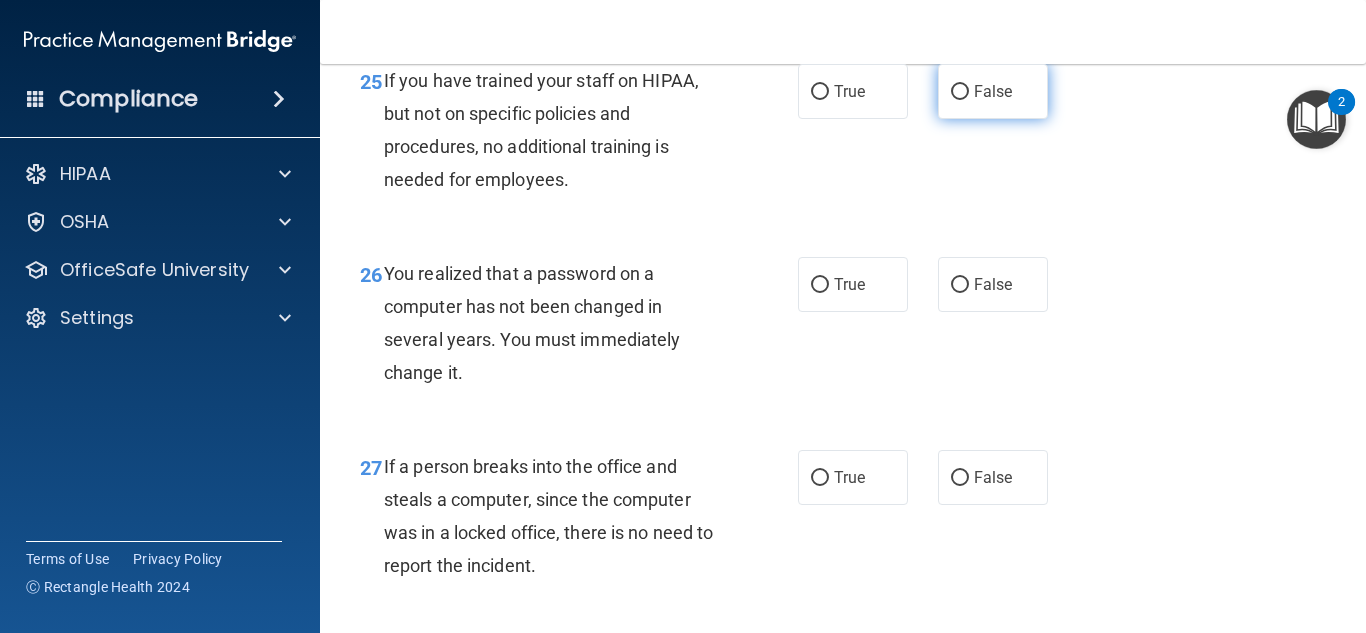 click on "False" at bounding box center (960, 92) 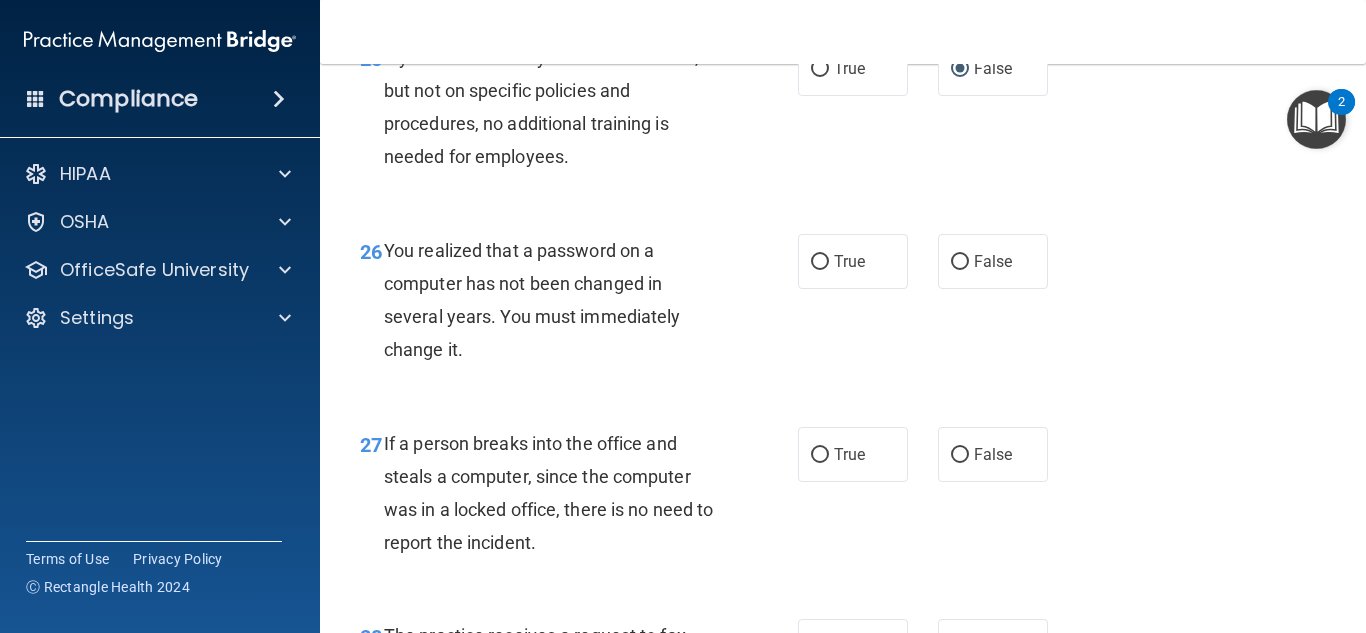 scroll, scrollTop: 4816, scrollLeft: 0, axis: vertical 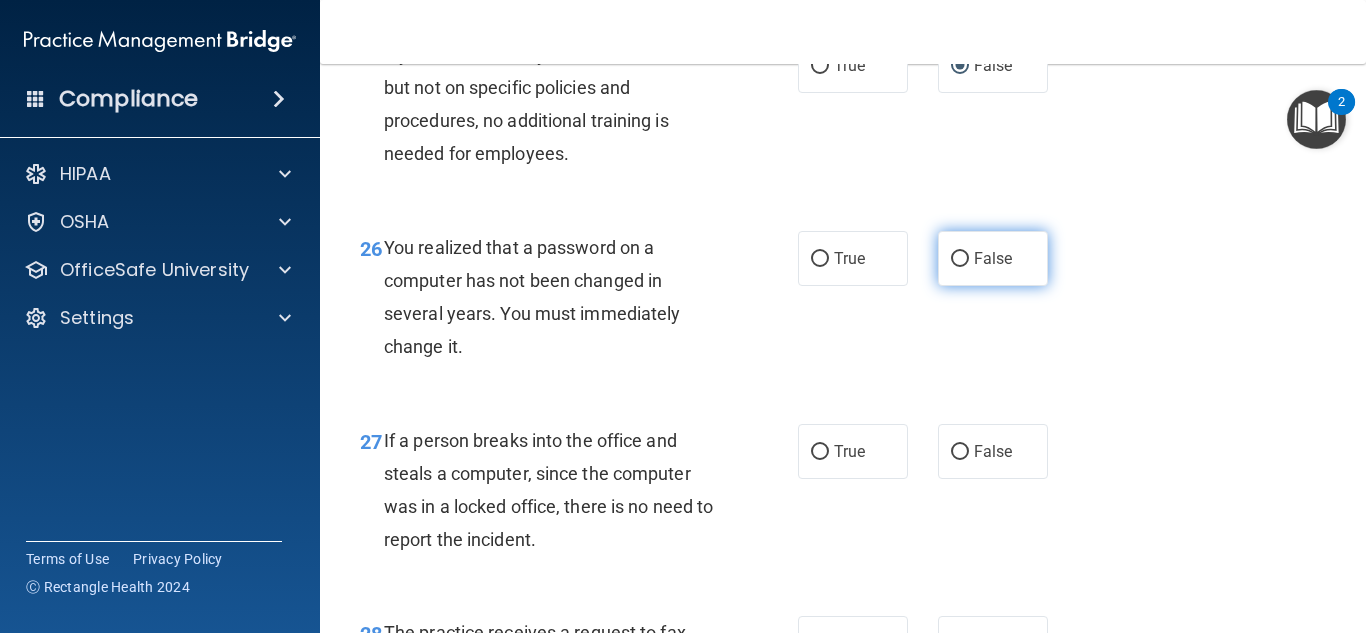click on "False" at bounding box center [960, 259] 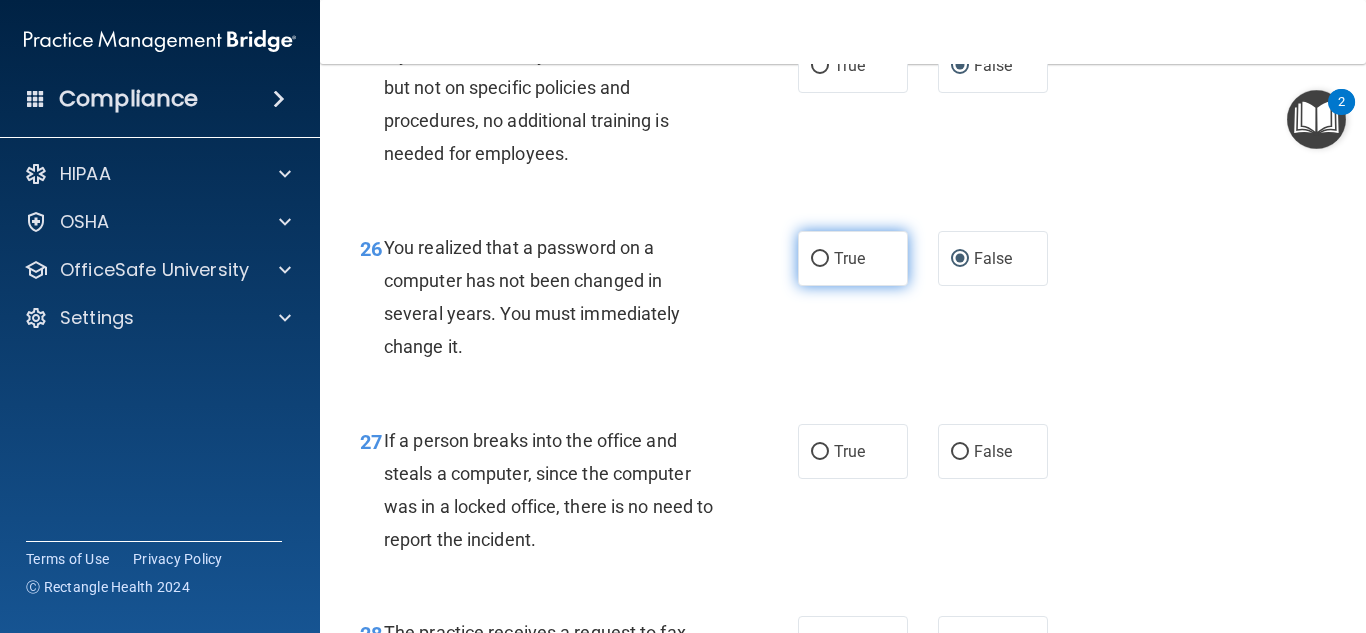 click on "True" at bounding box center (853, 258) 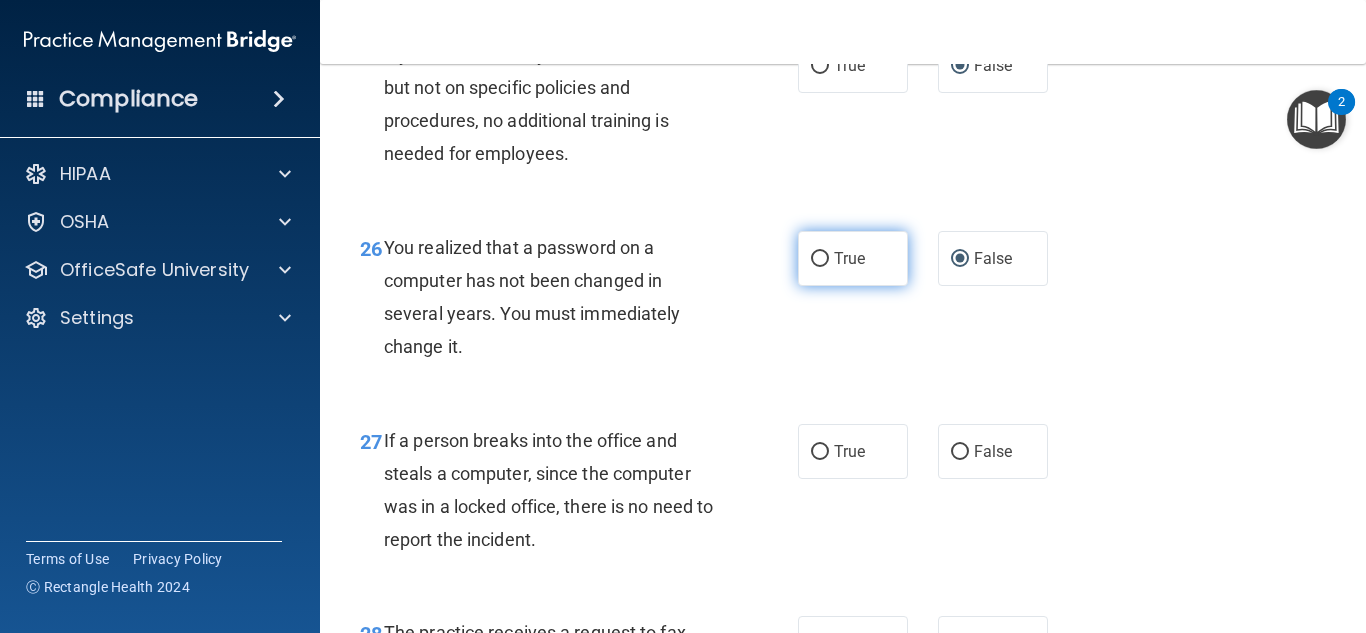 radio on "true" 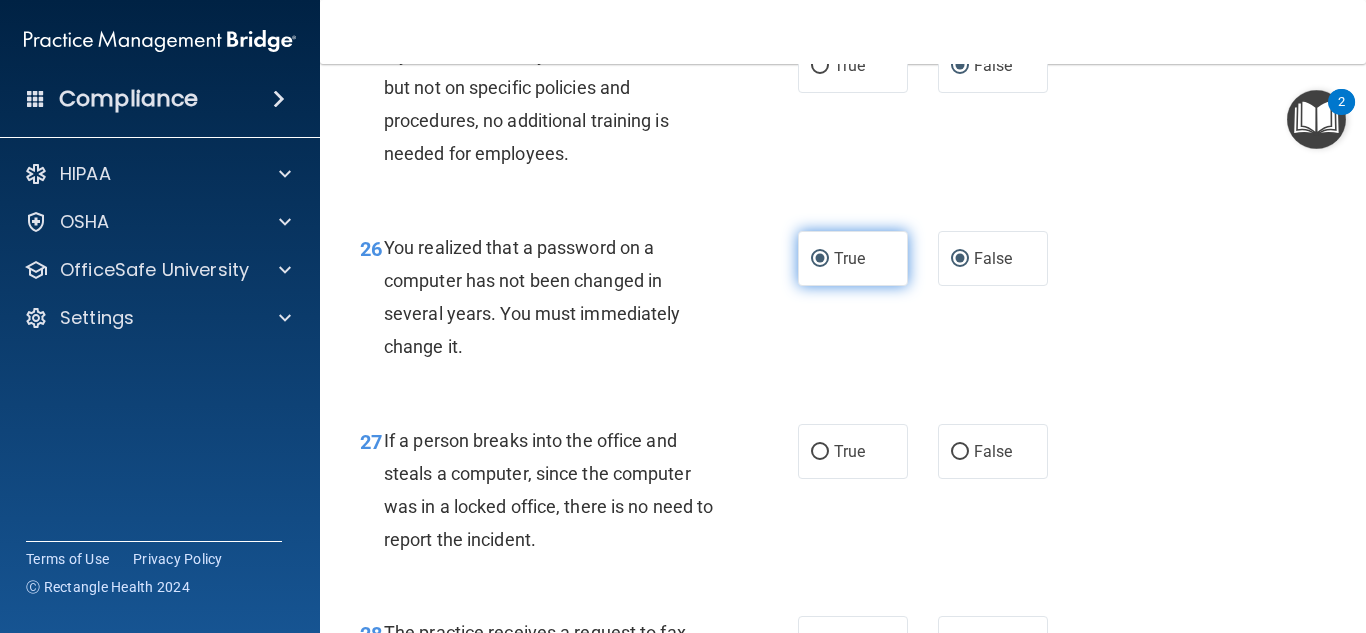 radio on "false" 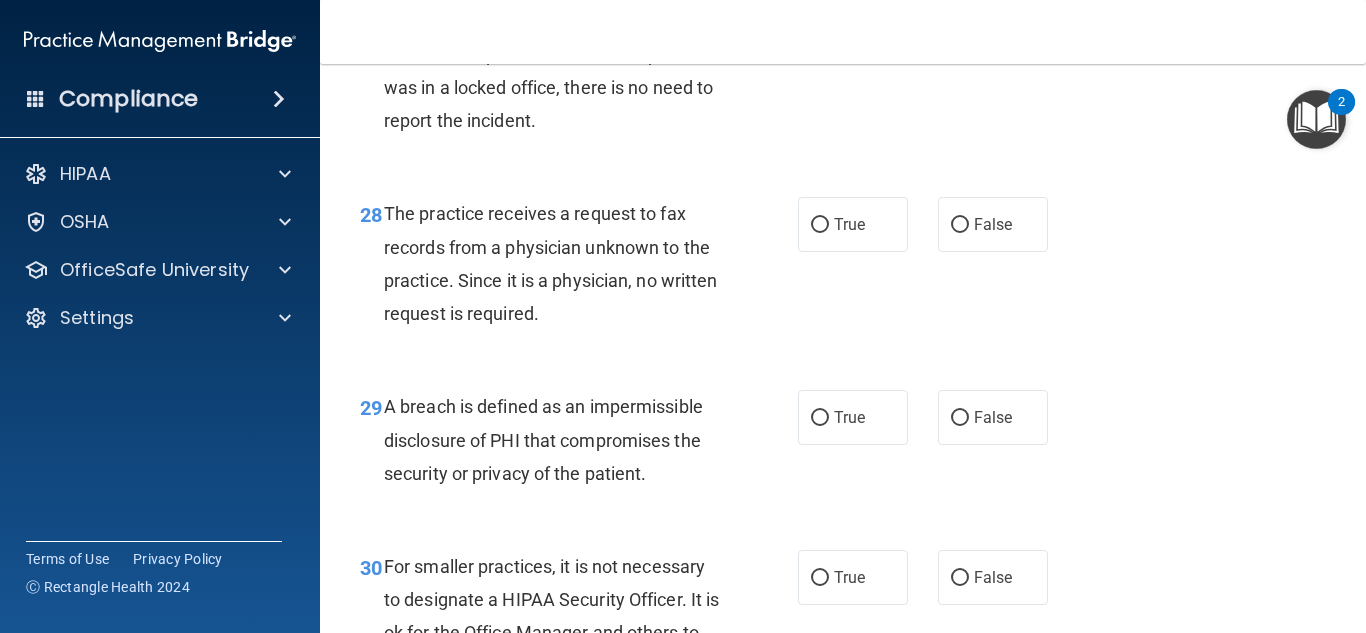 scroll, scrollTop: 5236, scrollLeft: 0, axis: vertical 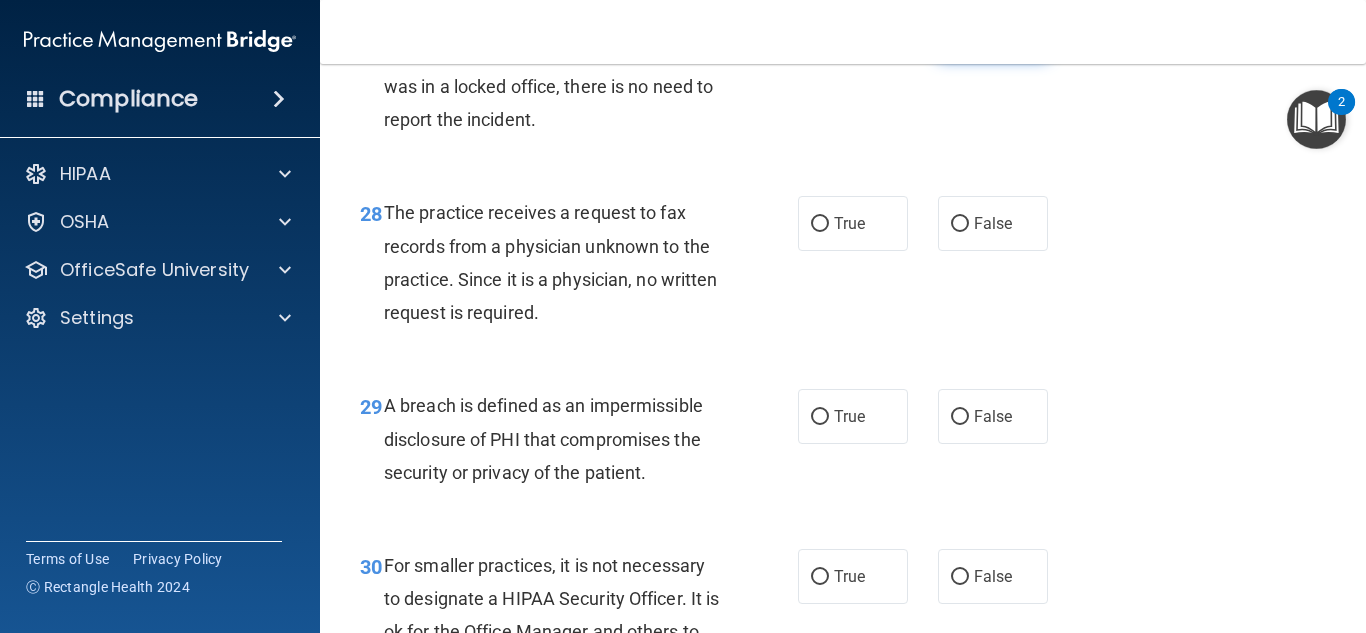 click on "False" at bounding box center [960, 32] 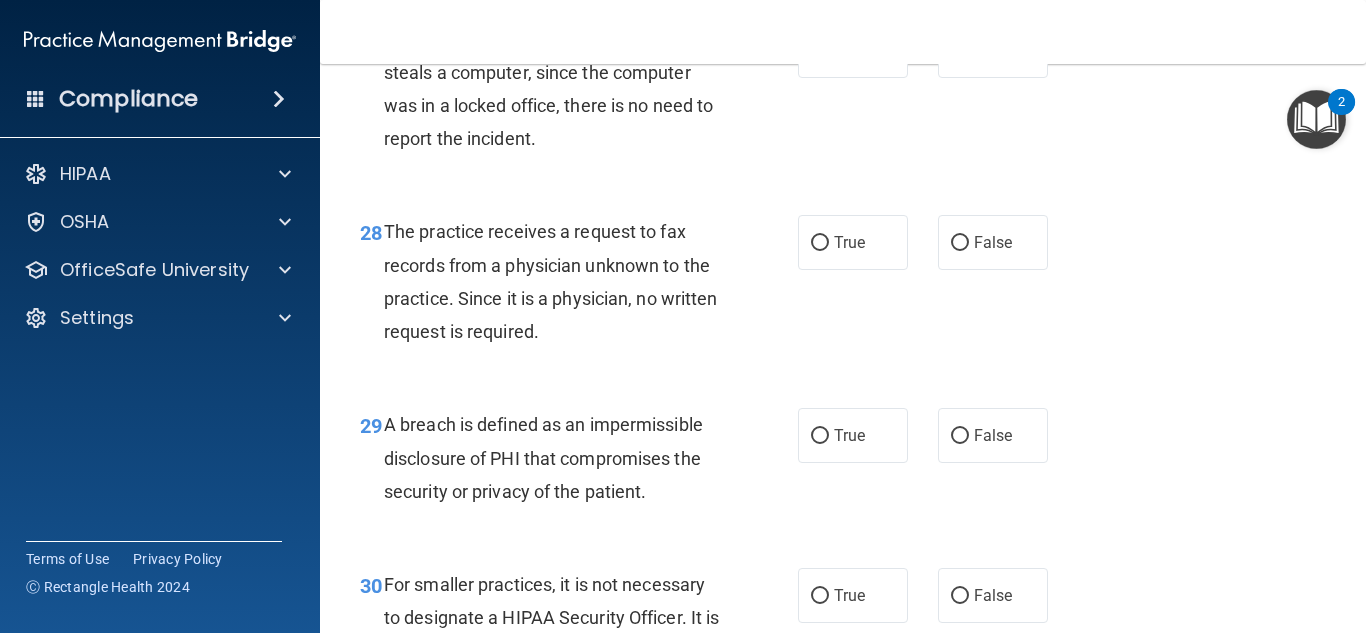 scroll, scrollTop: 5215, scrollLeft: 0, axis: vertical 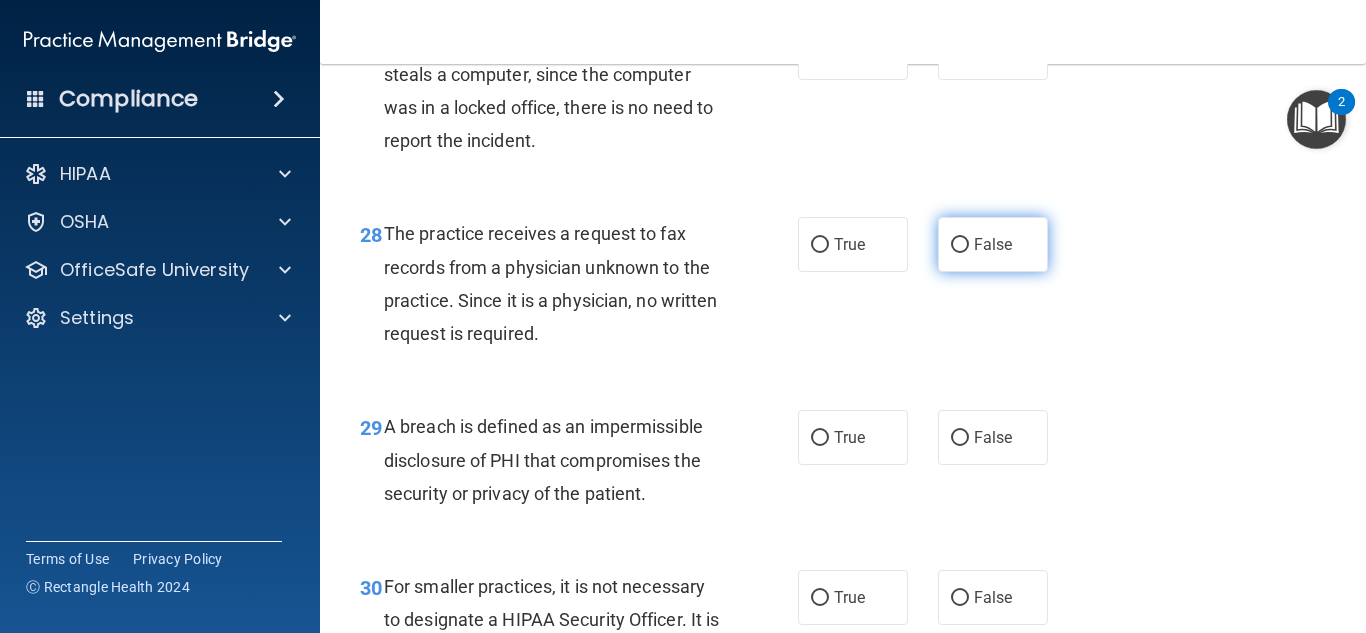 click on "False" at bounding box center (960, 245) 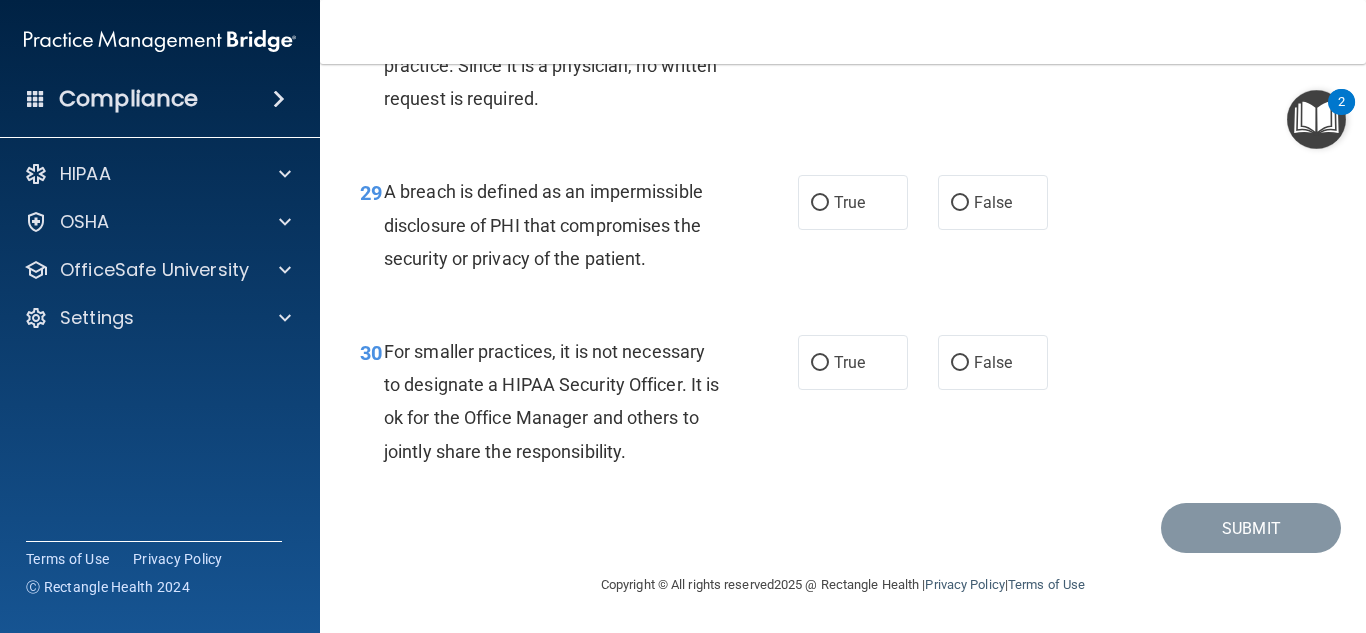scroll, scrollTop: 5471, scrollLeft: 0, axis: vertical 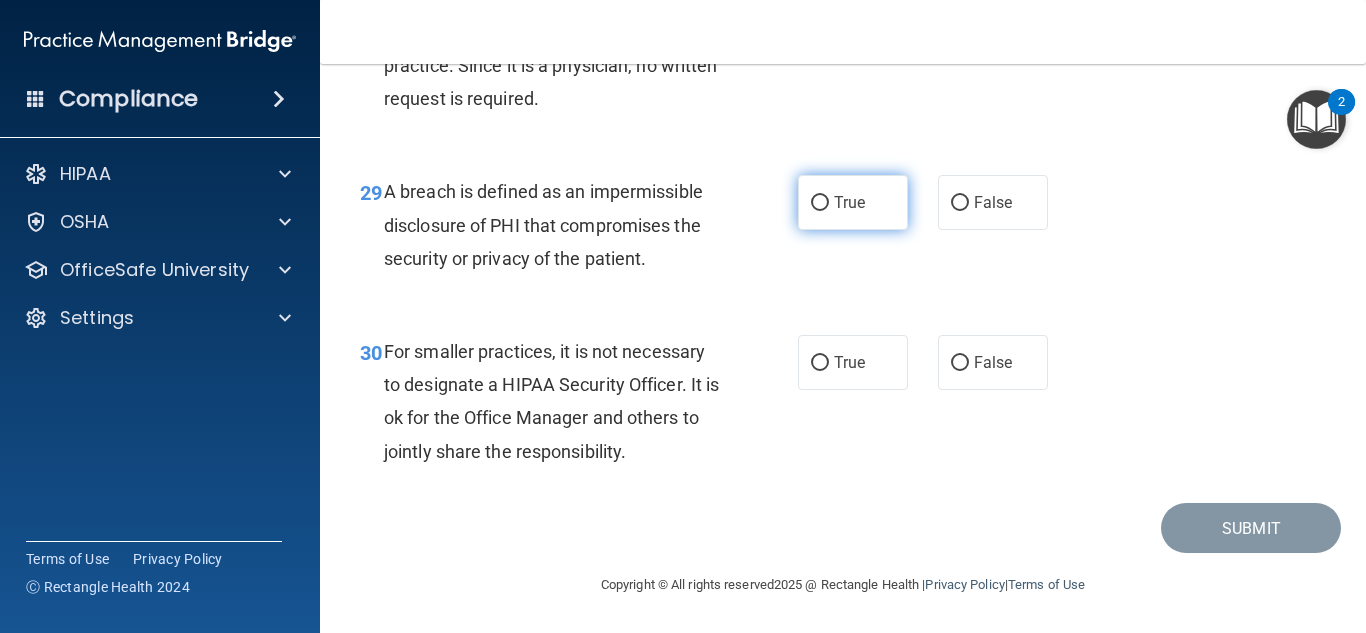 click on "True" at bounding box center (820, 203) 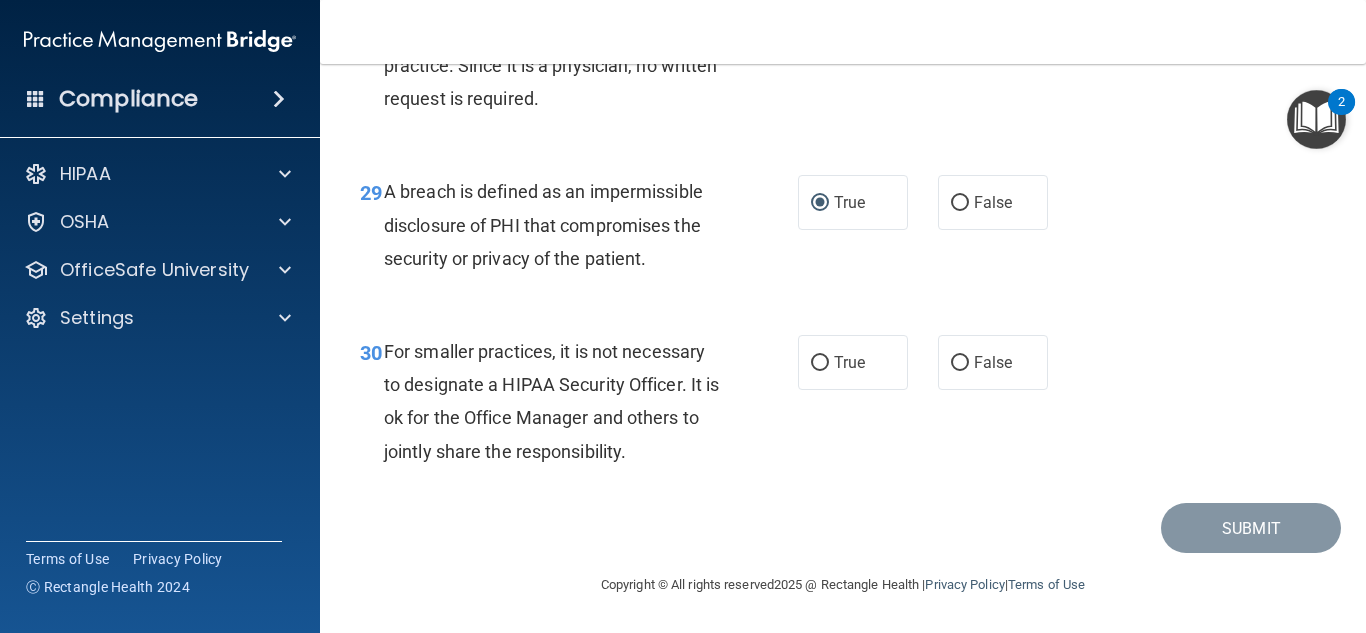 scroll, scrollTop: 5517, scrollLeft: 0, axis: vertical 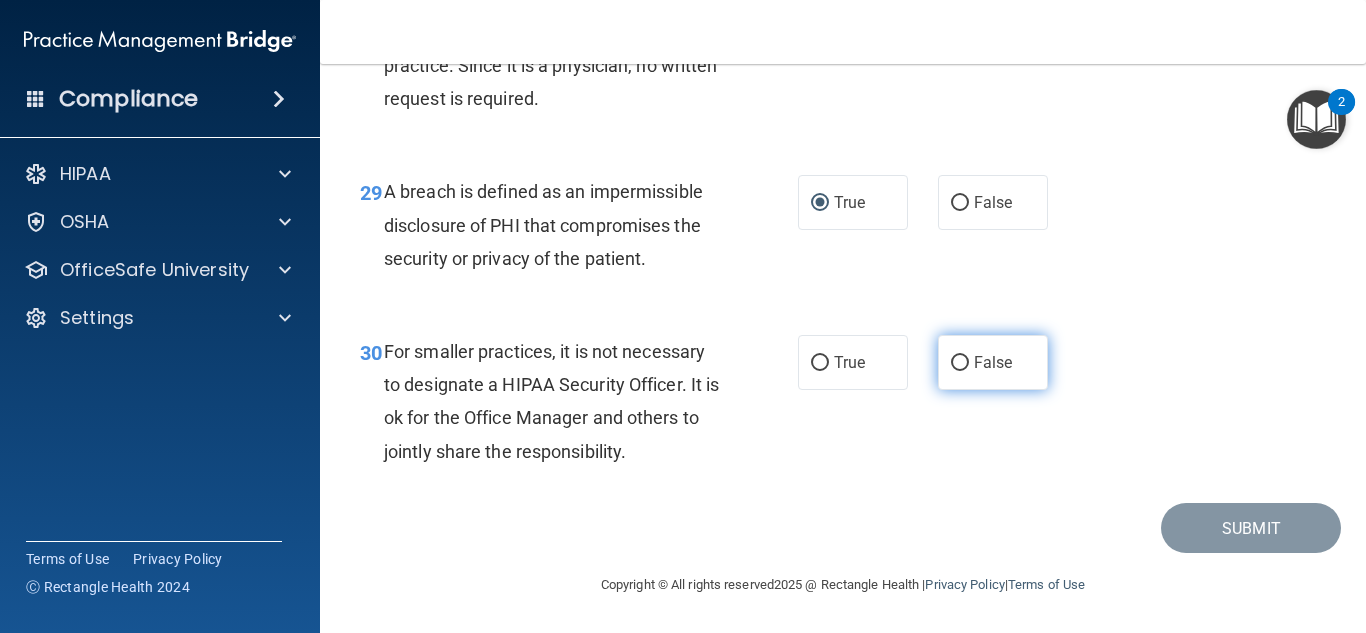 click on "False" at bounding box center [960, 363] 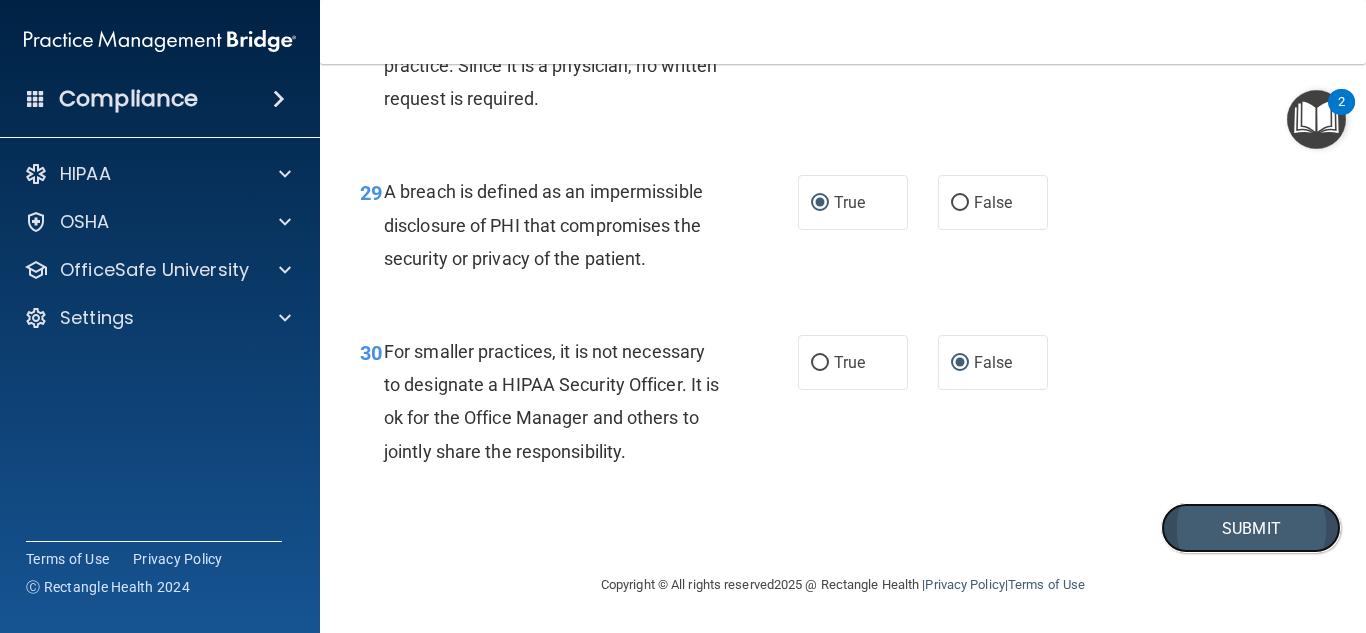 click on "Submit" at bounding box center [1251, 528] 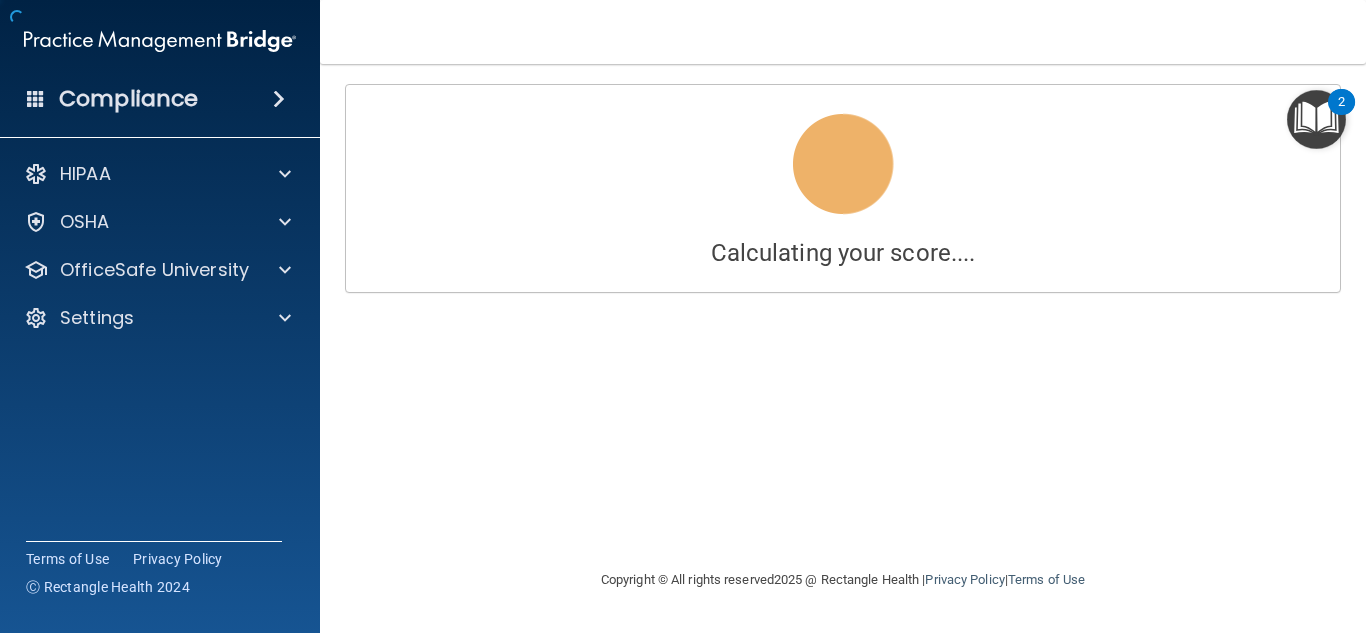 scroll, scrollTop: 0, scrollLeft: 0, axis: both 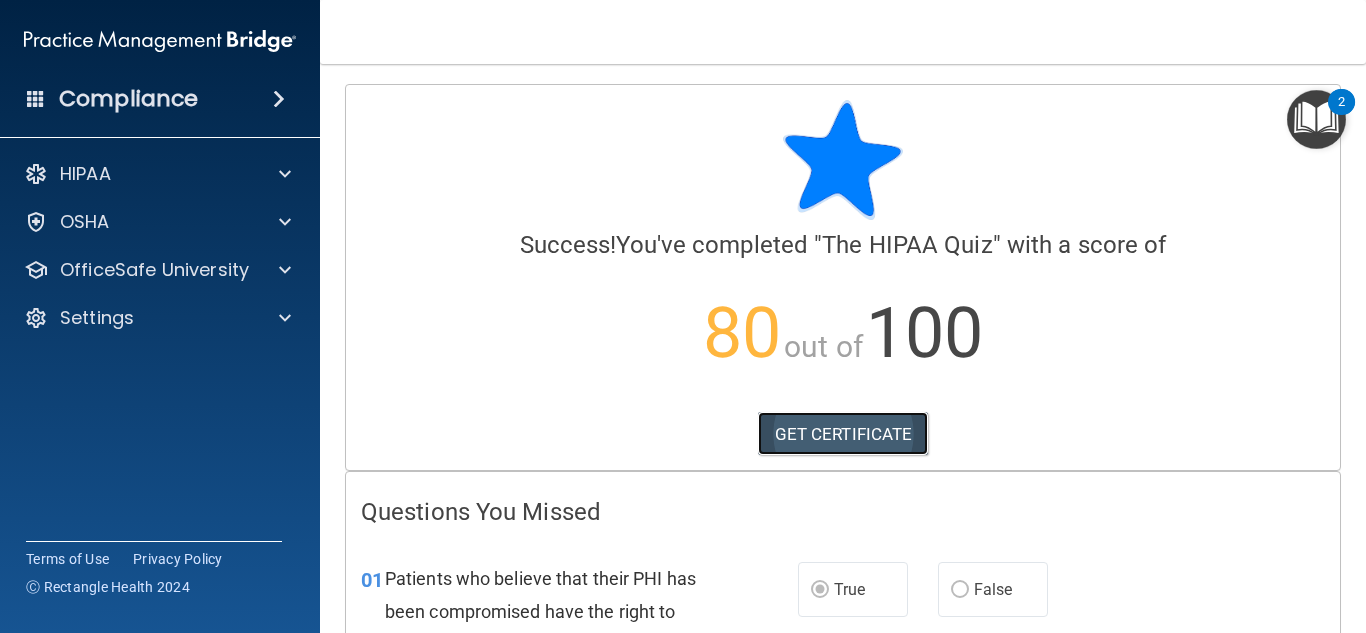click on "GET CERTIFICATE" at bounding box center (843, 434) 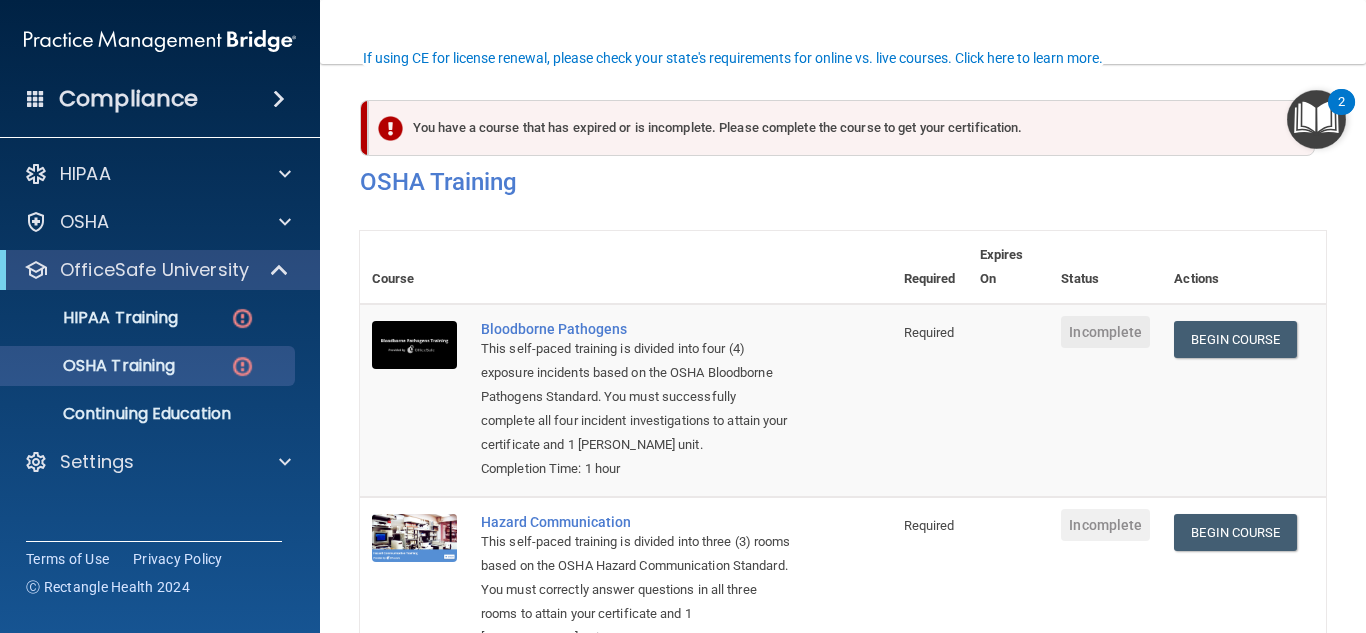 scroll, scrollTop: 0, scrollLeft: 0, axis: both 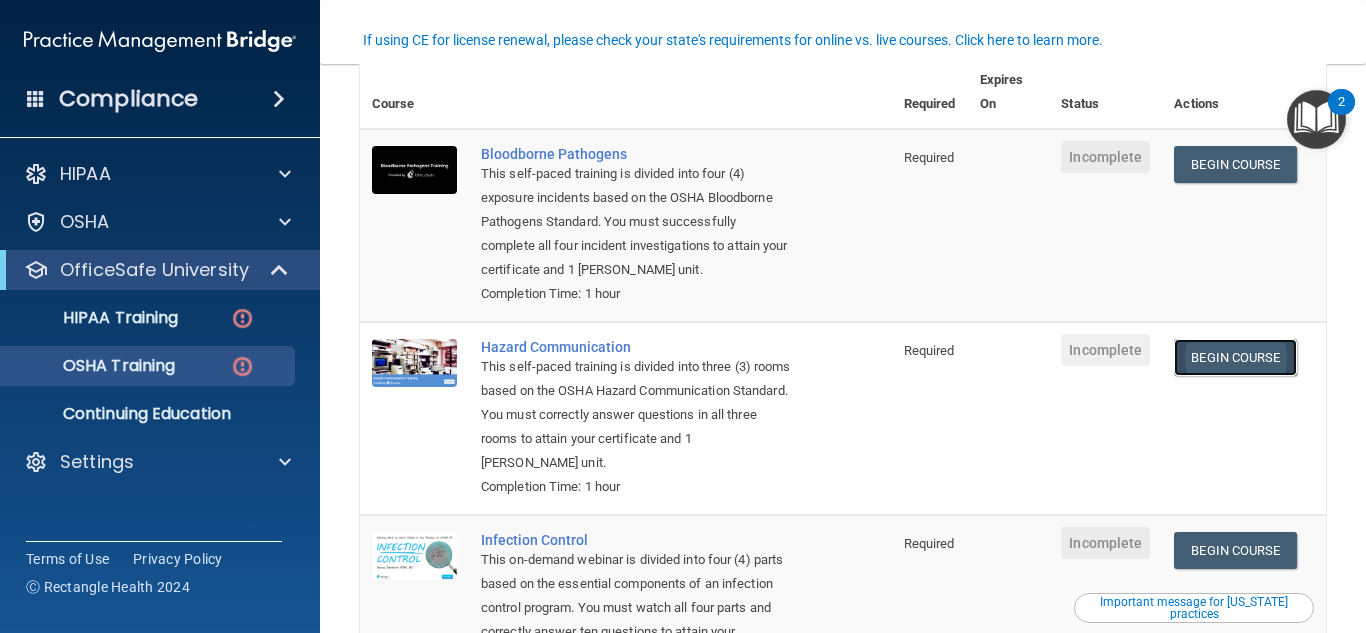 click on "Begin Course" at bounding box center (1235, 357) 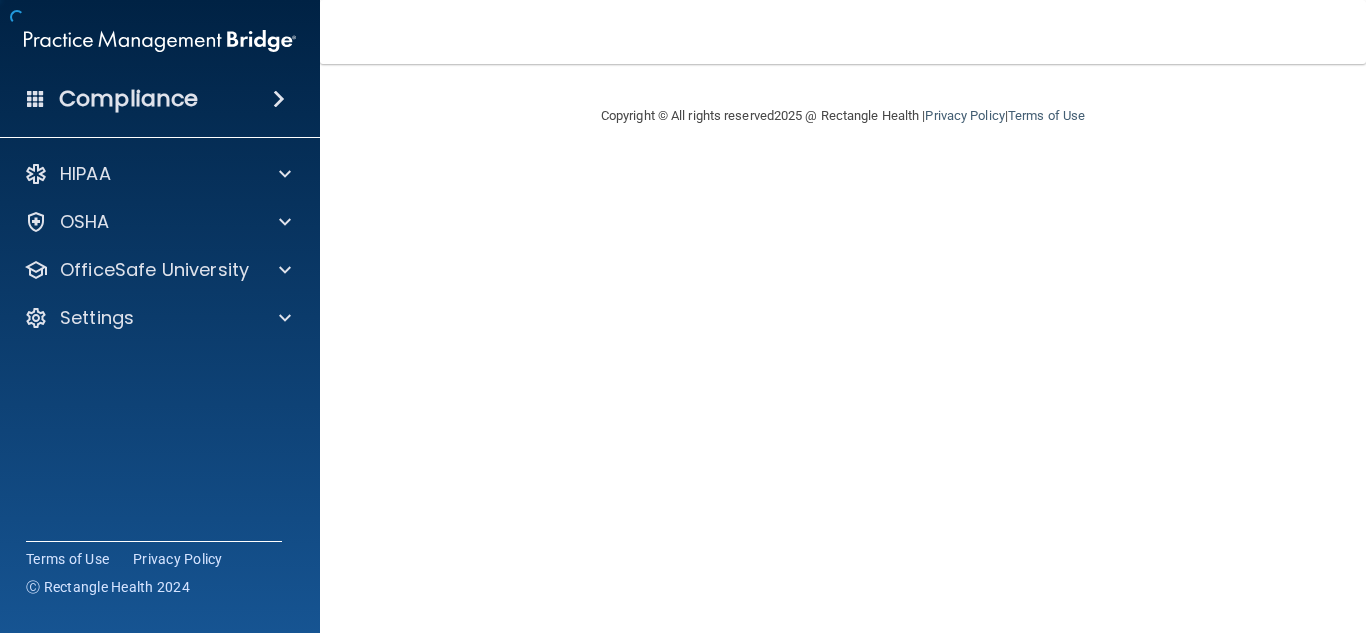 scroll, scrollTop: 0, scrollLeft: 0, axis: both 